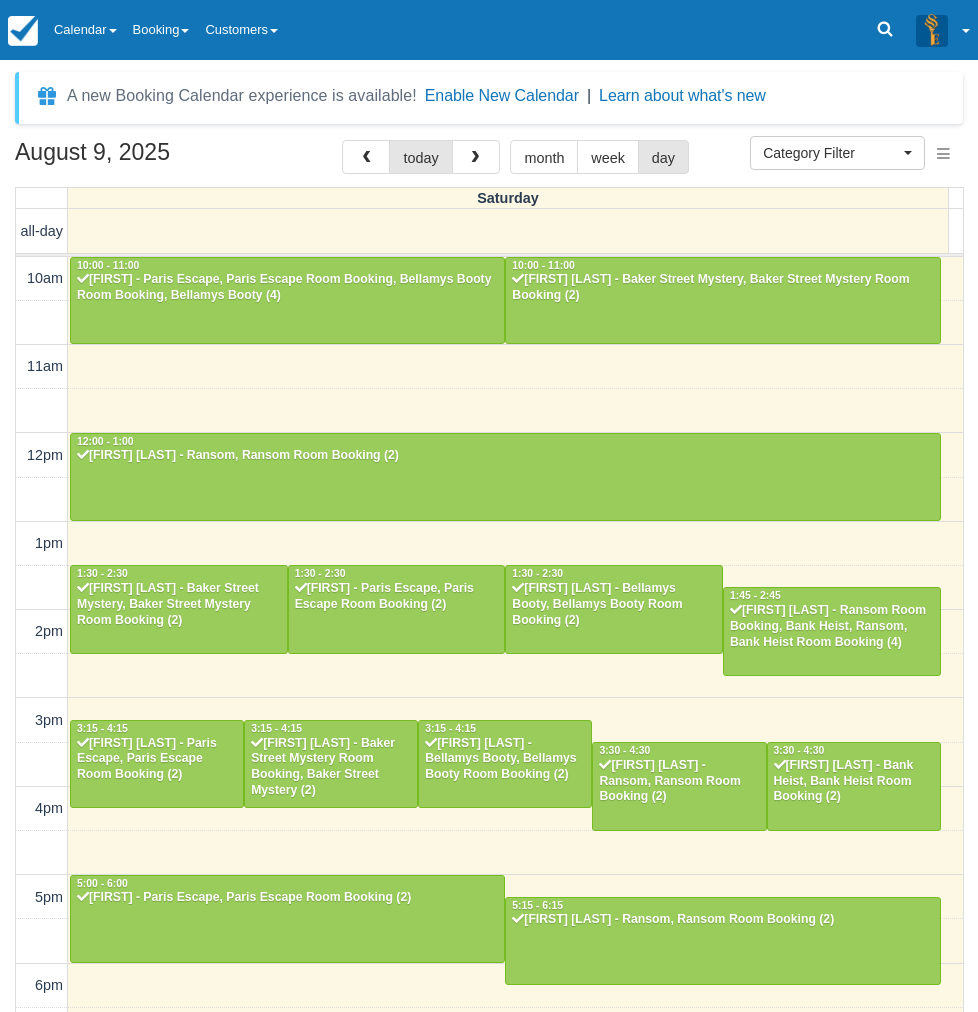 select 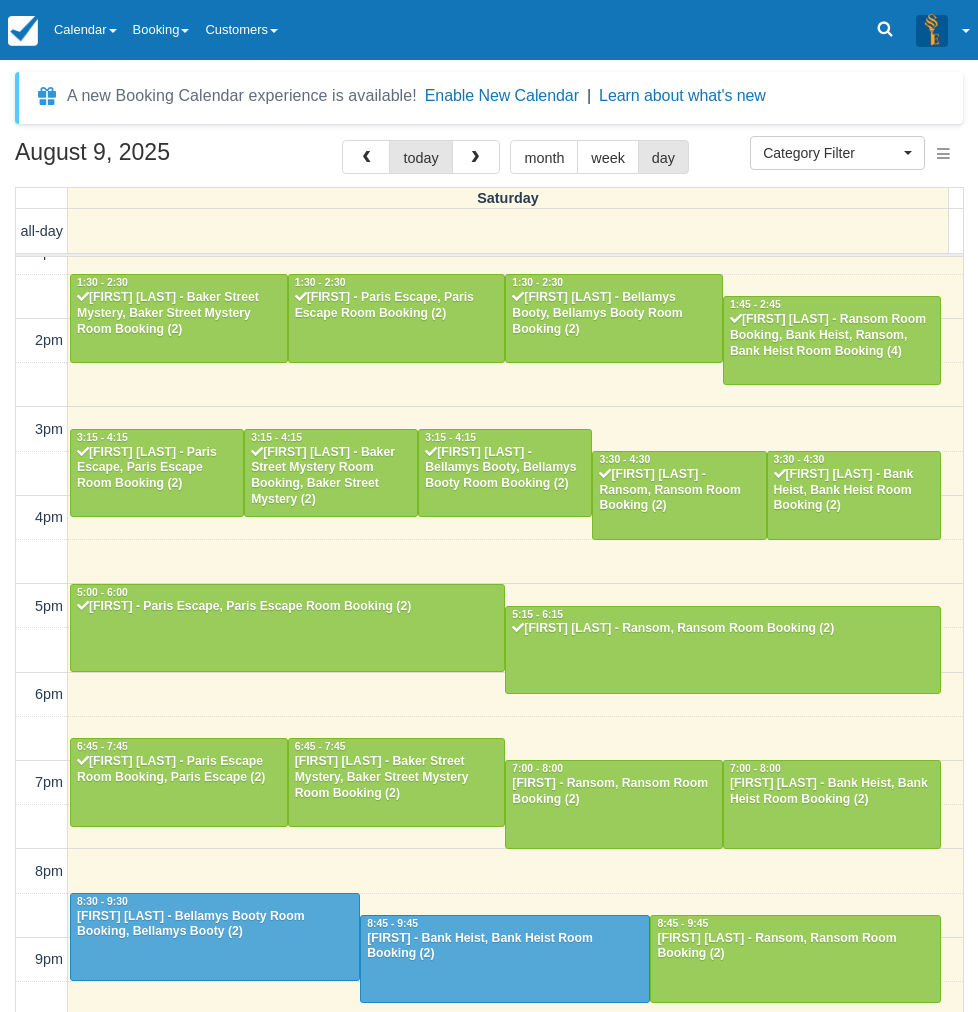 click on "A new Booking Calendar experience is available!   Enable New Calendar | Learn about what's new
Settings
Show Events
Show Booking Details
Help
Category Filter   Merchandise Game Resources Staff Resources Escape Rooms Gift Certificates Portable Escape Room Game Beta Testing
Merchandise Game Resources Staff Resources Escape Rooms Gift Certificates Portable Escape Room Game Beta Testing
August 9, 2025 today month week day Saturday all-day 10am 11am 12pm 1pm 2pm 3pm 4pm 5pm 6pm 7pm 8pm 9pm 10pm 10:00 - 11:00  Nick - Paris Escape, Paris Escape Room Booking, Bellamys Booty Room Booking, Bellamys Booty (4) 10:00 - 11:00  Sharon welsh - Baker Street Mystery, Baker Street Mystery Room Booking (2) 12:00 - 1:00  Jason Cai - Ransom, Ransom Room Booking (2) 1:30 - 2:30 1:30 - 2:30 1:30 - 2:30 1:45 - 2:45 3:15 - 4:15 3:15 - 4:15" at bounding box center [489, 536] 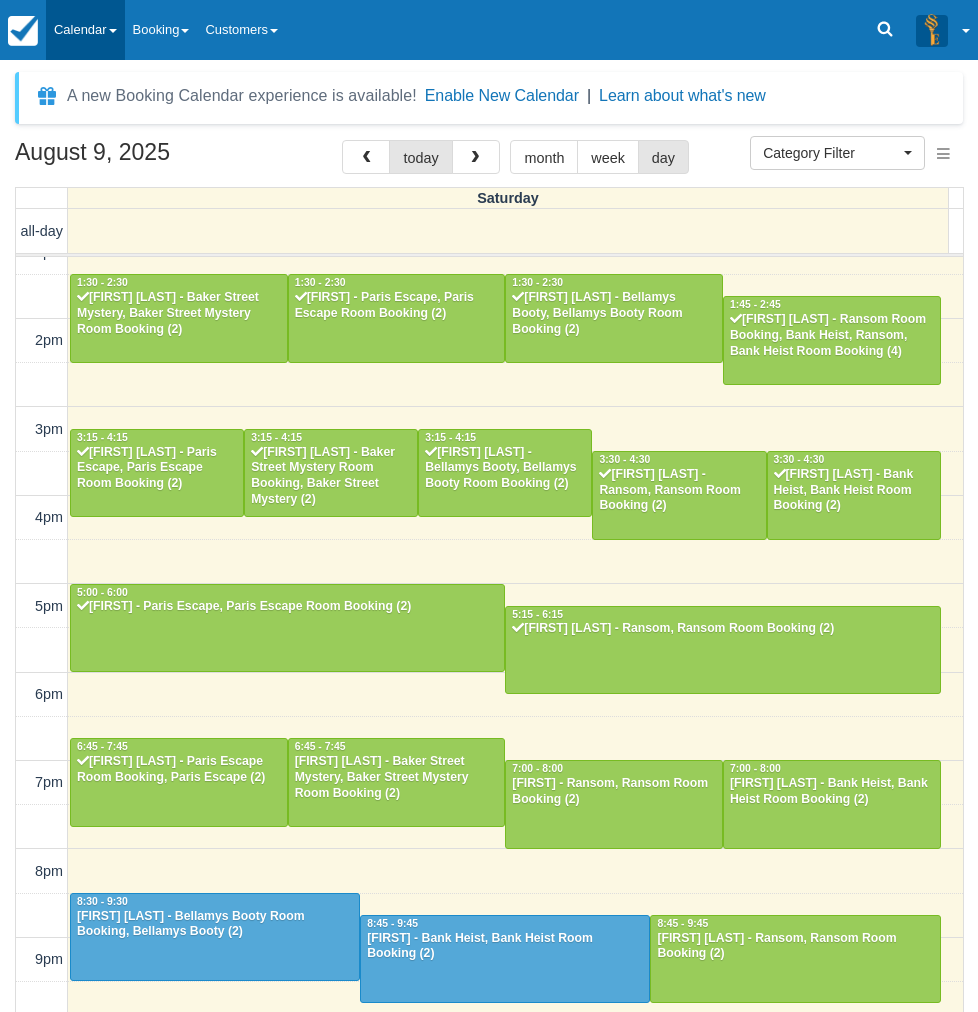 click on "Calendar" at bounding box center [85, 30] 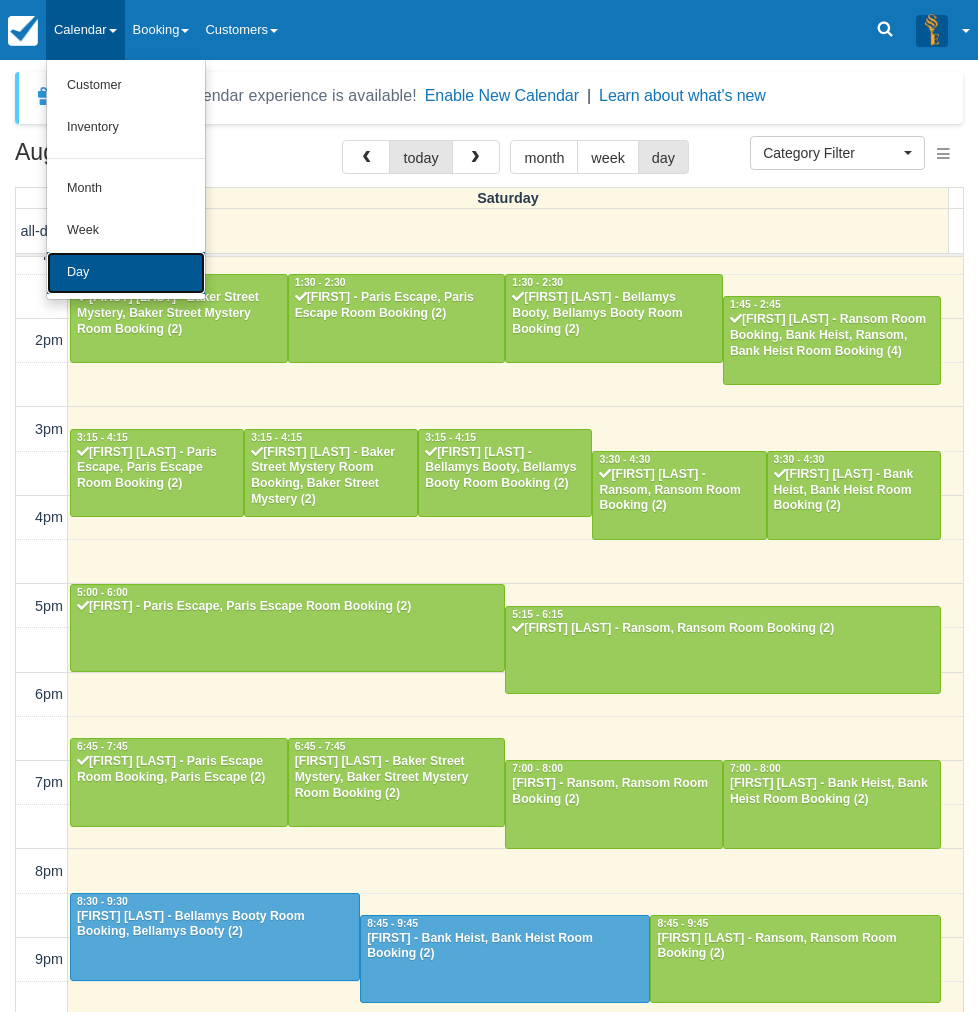 click on "Day" at bounding box center (126, 273) 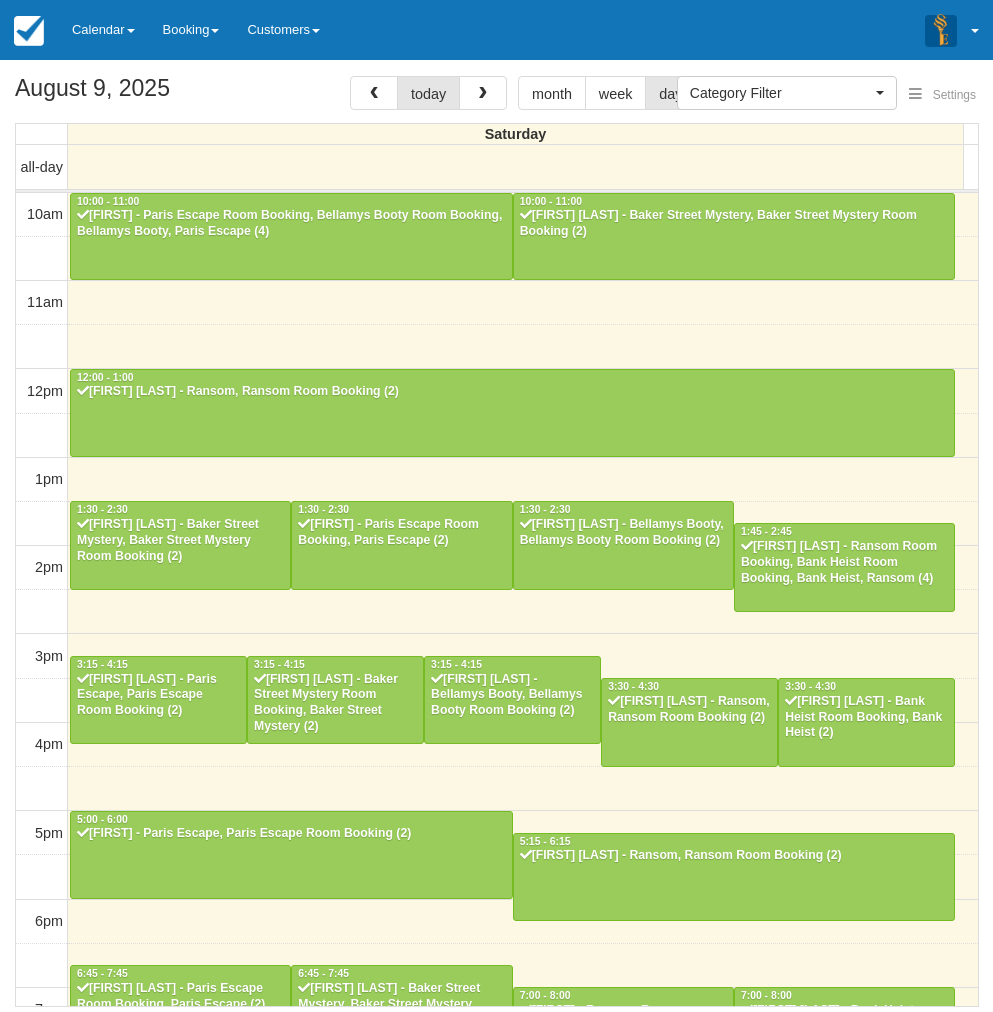 select 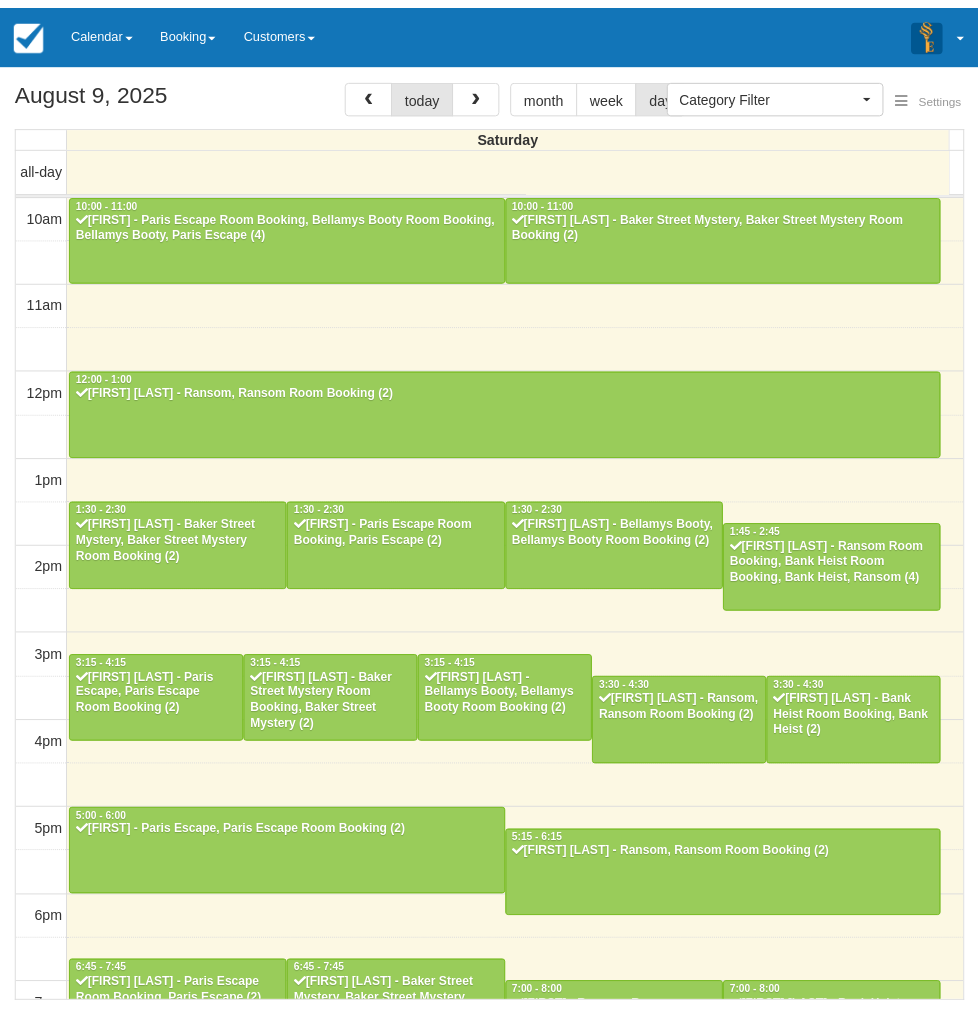 scroll, scrollTop: 291, scrollLeft: 0, axis: vertical 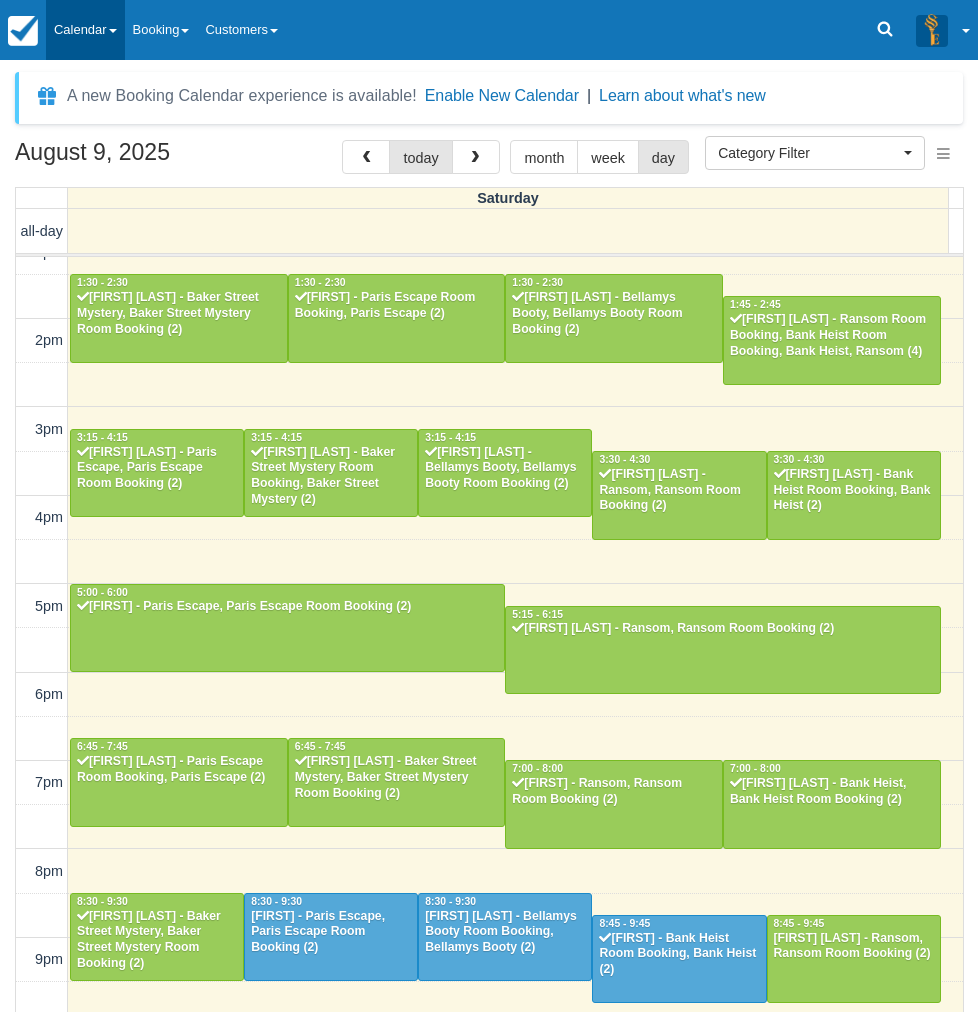 click on "Calendar" at bounding box center (85, 30) 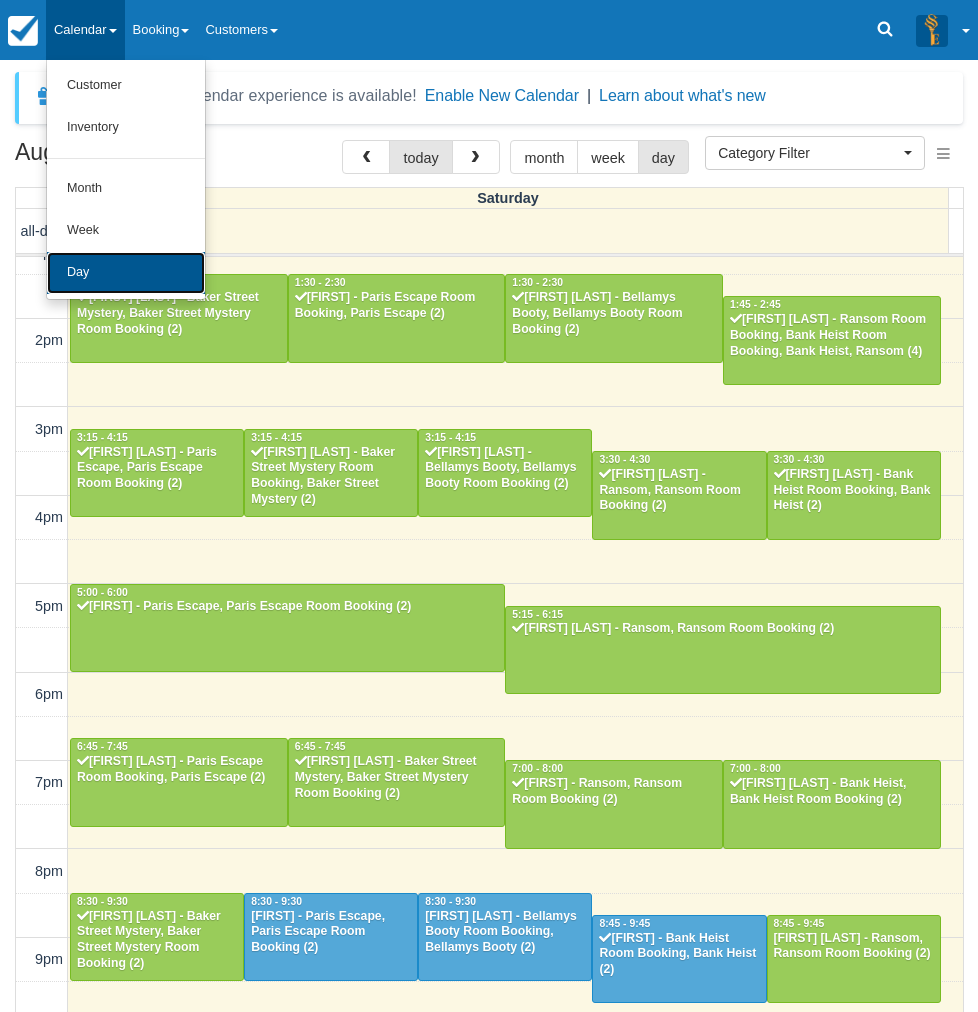 click on "Day" at bounding box center [126, 273] 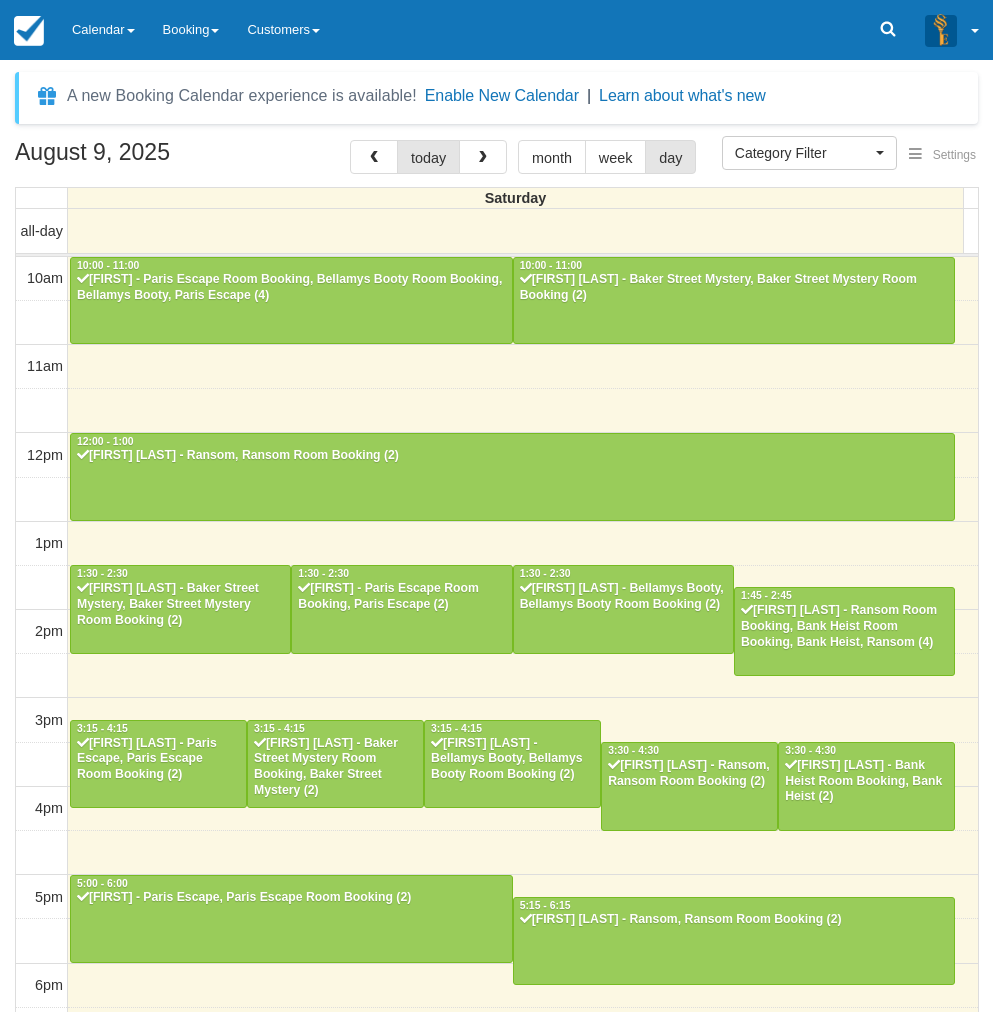 select 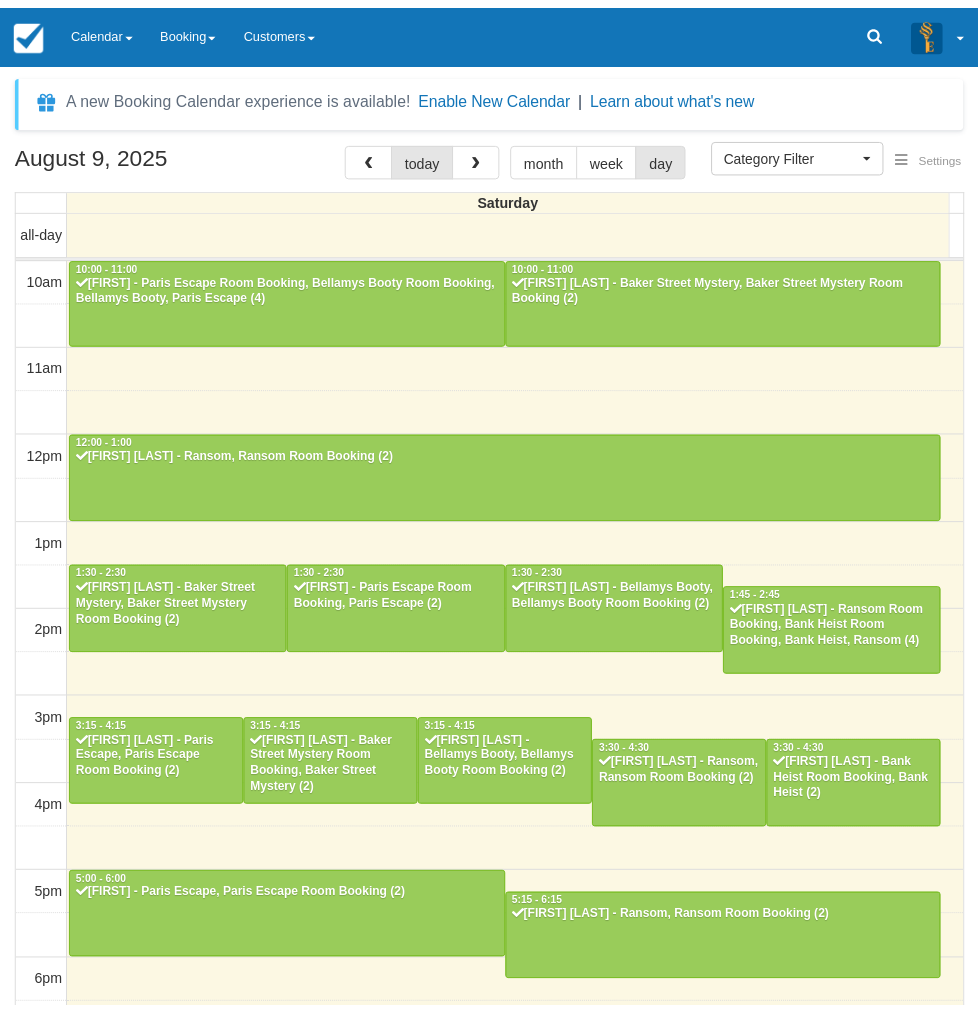 scroll, scrollTop: 0, scrollLeft: 0, axis: both 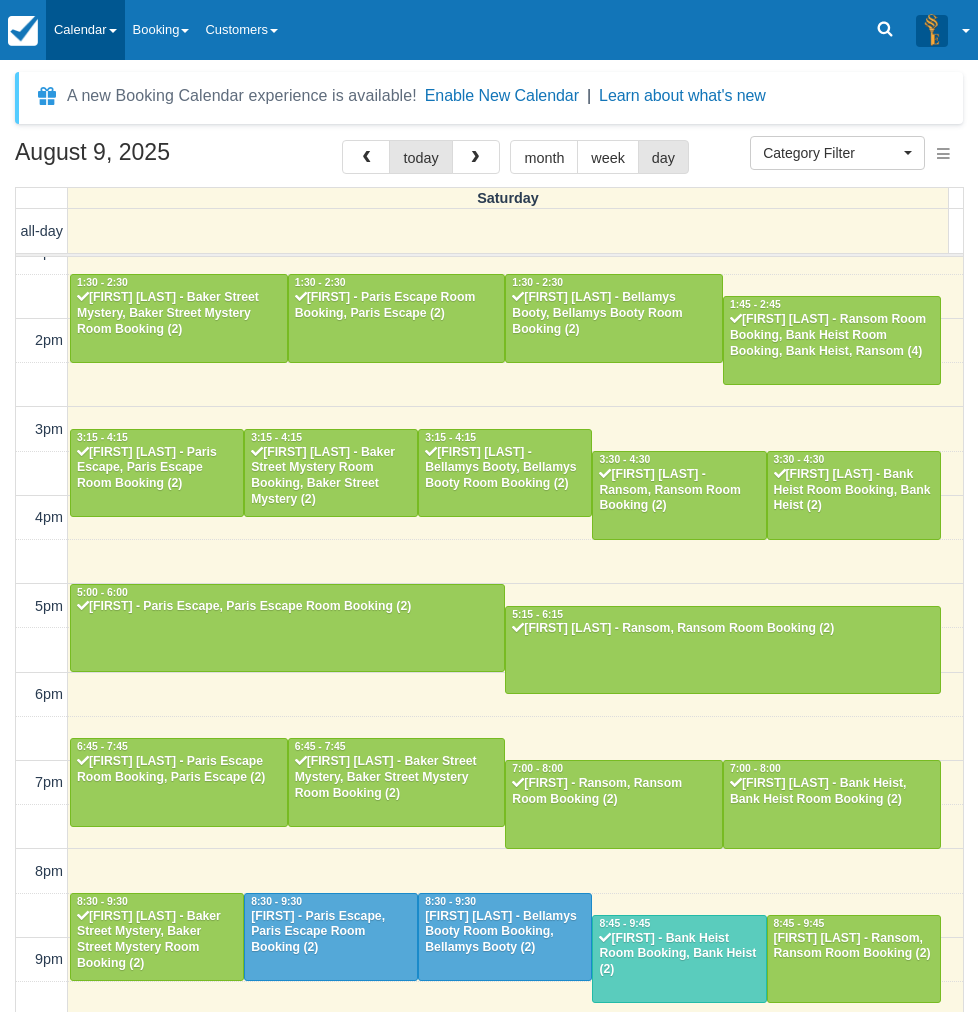 click on "Calendar" at bounding box center [85, 30] 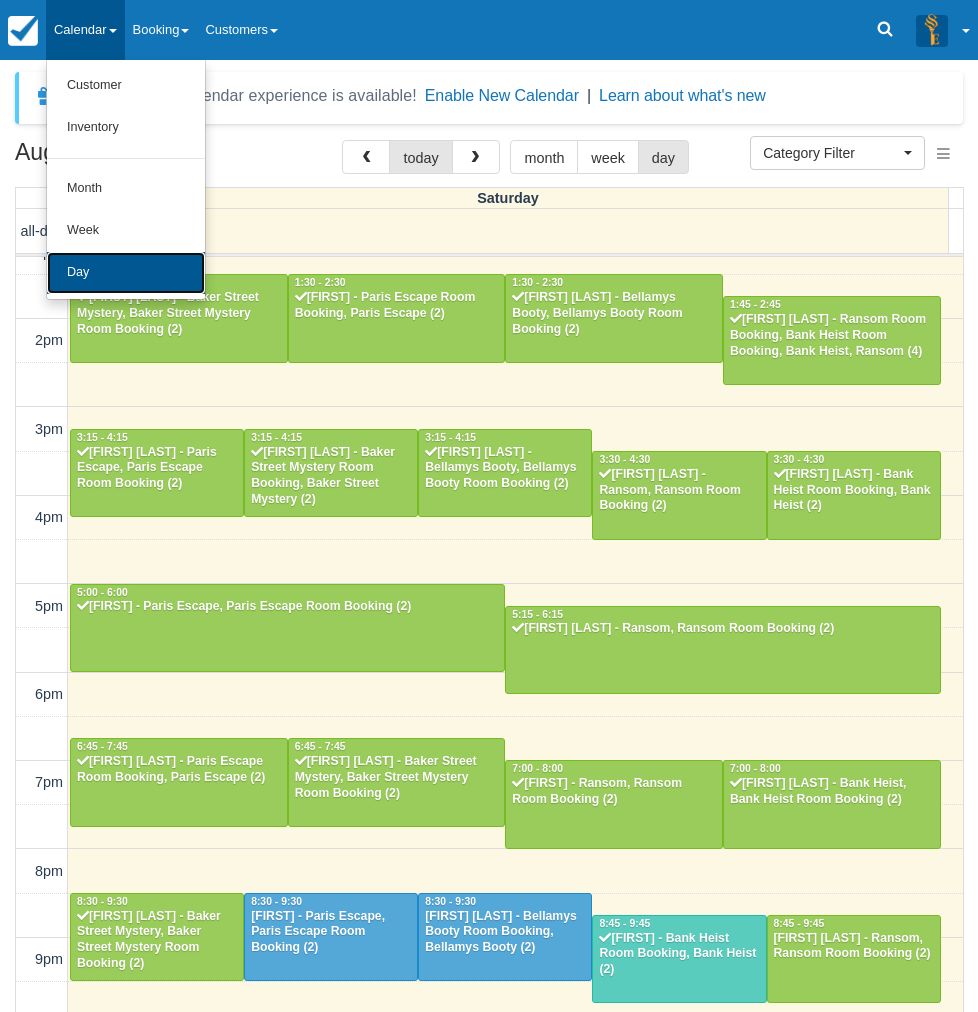 click on "Day" at bounding box center (126, 273) 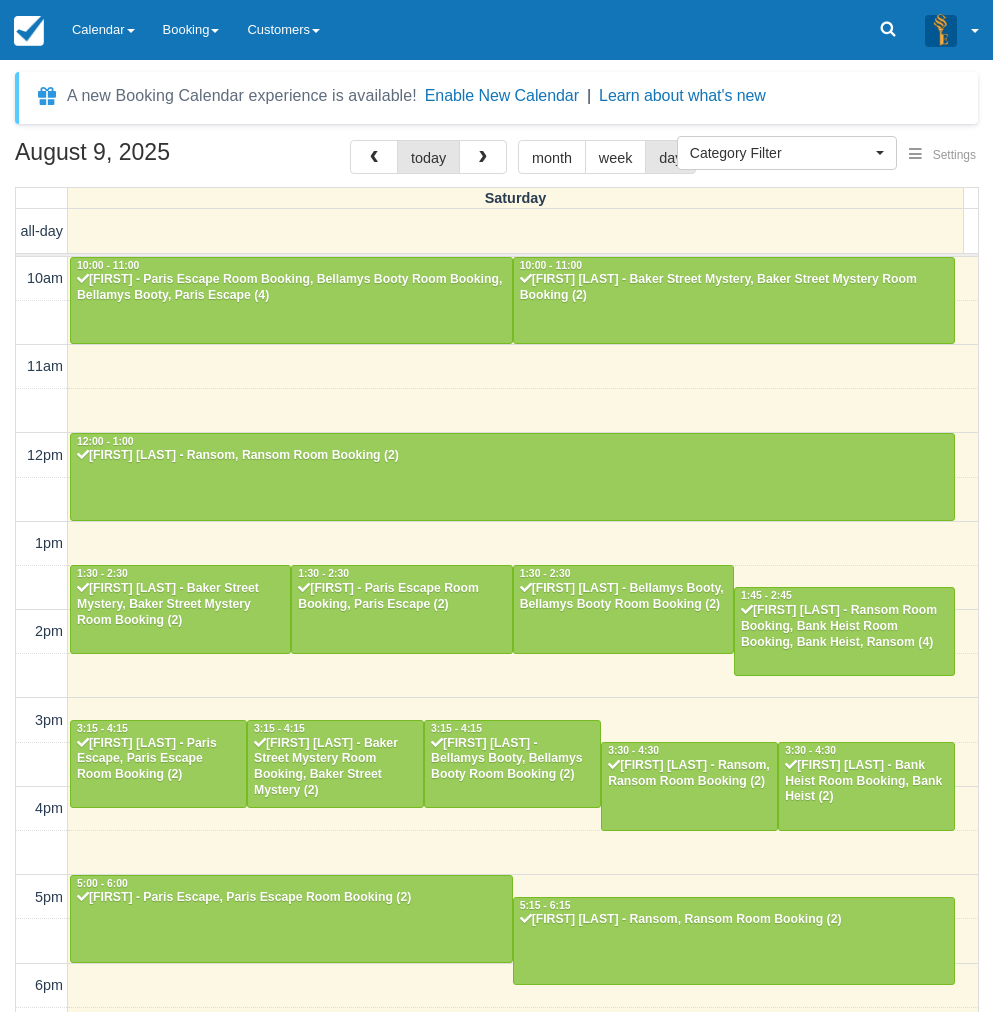 select 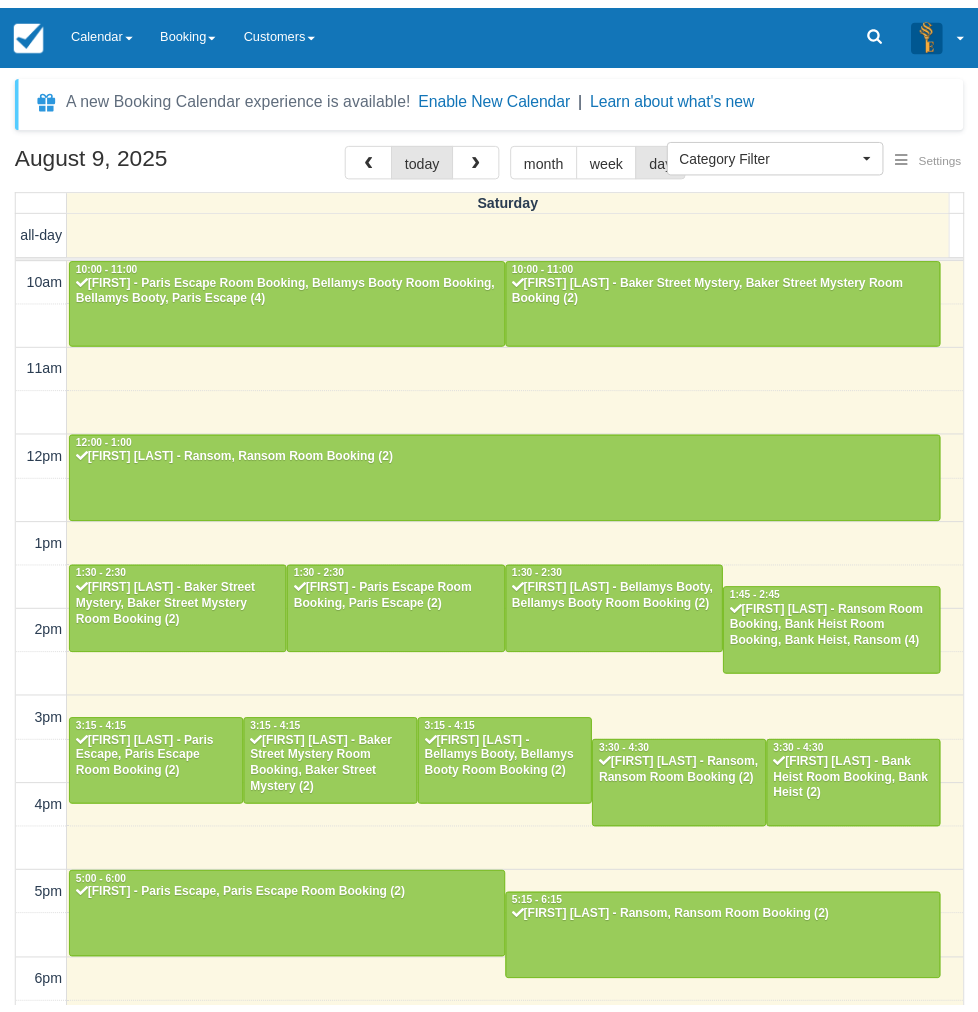 scroll, scrollTop: 0, scrollLeft: 0, axis: both 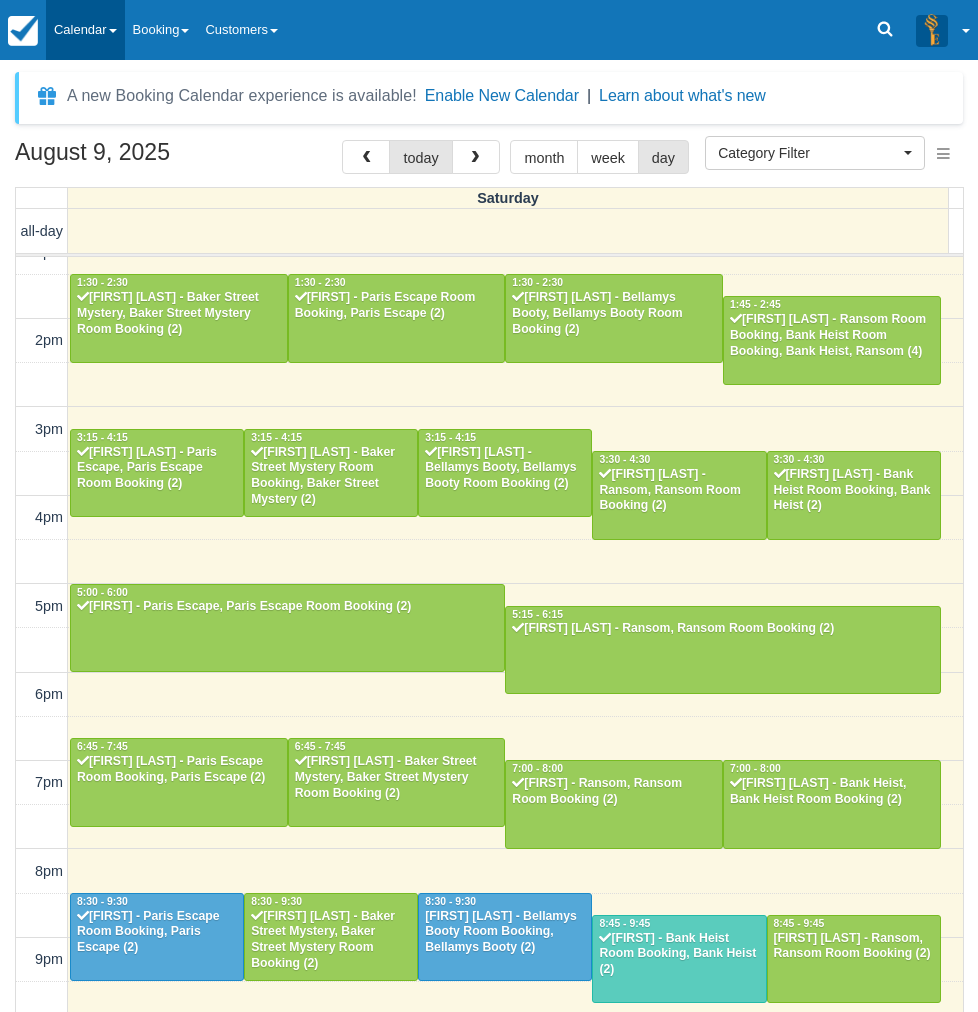 click on "Calendar" at bounding box center (85, 30) 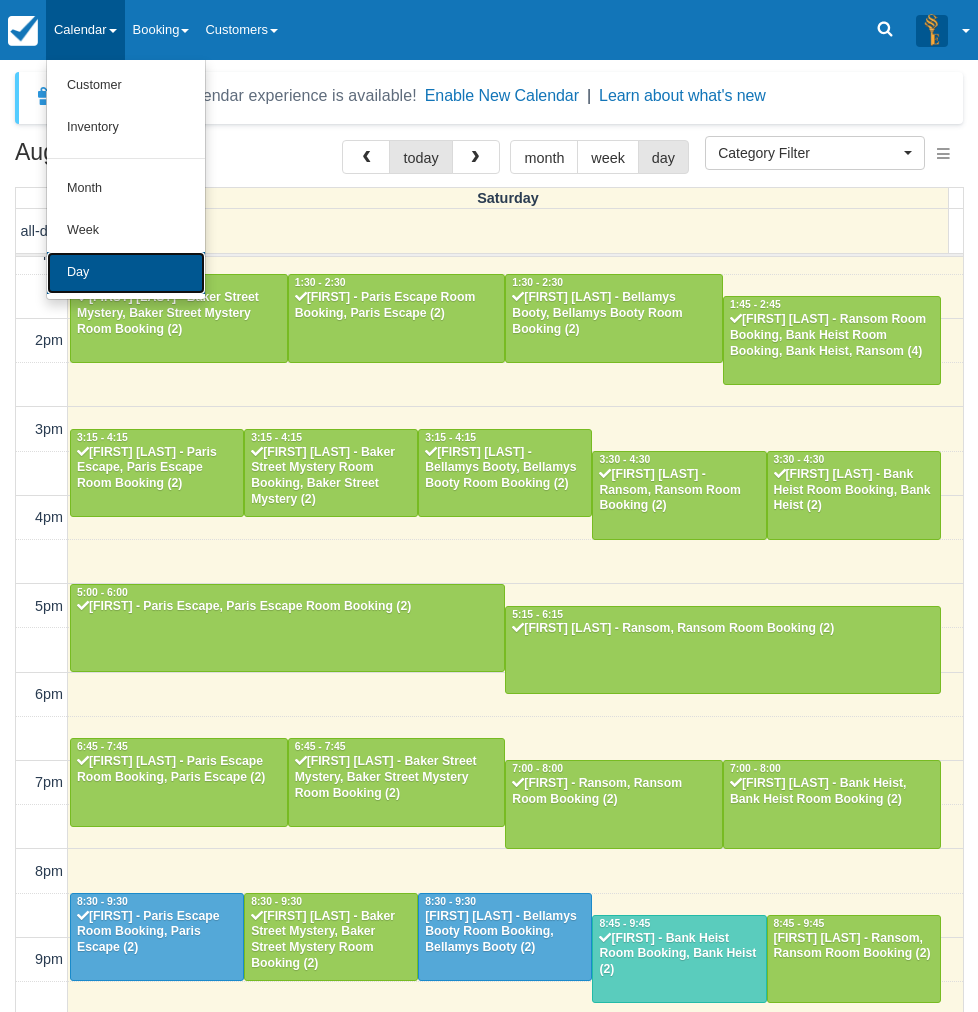 click on "Day" at bounding box center (126, 273) 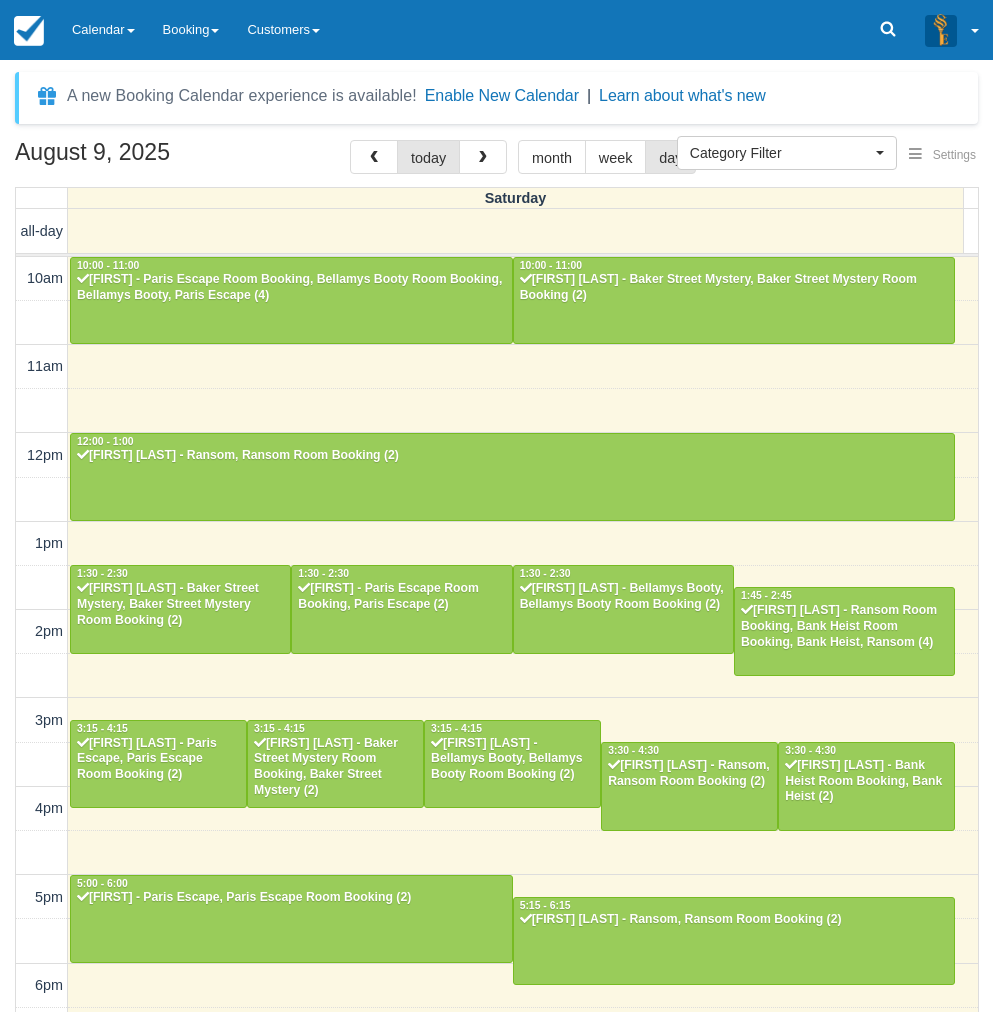 select 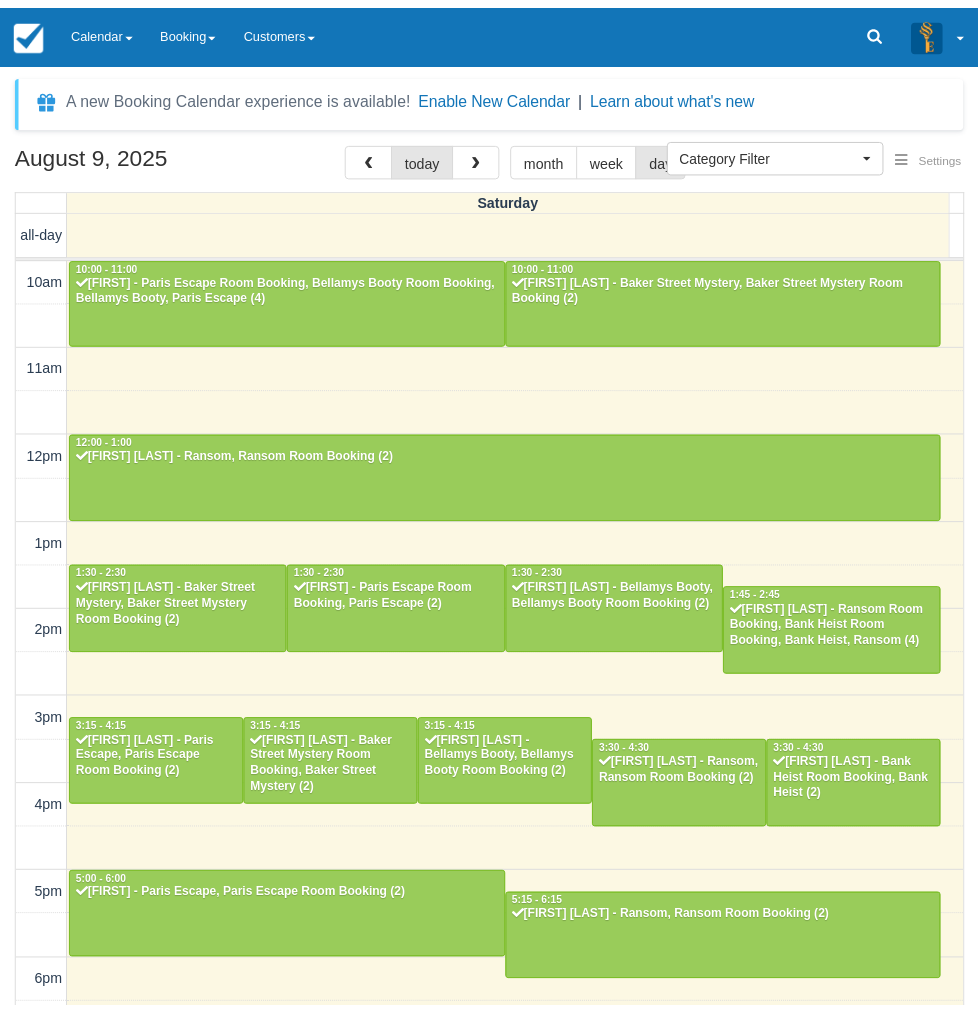 scroll, scrollTop: 0, scrollLeft: 0, axis: both 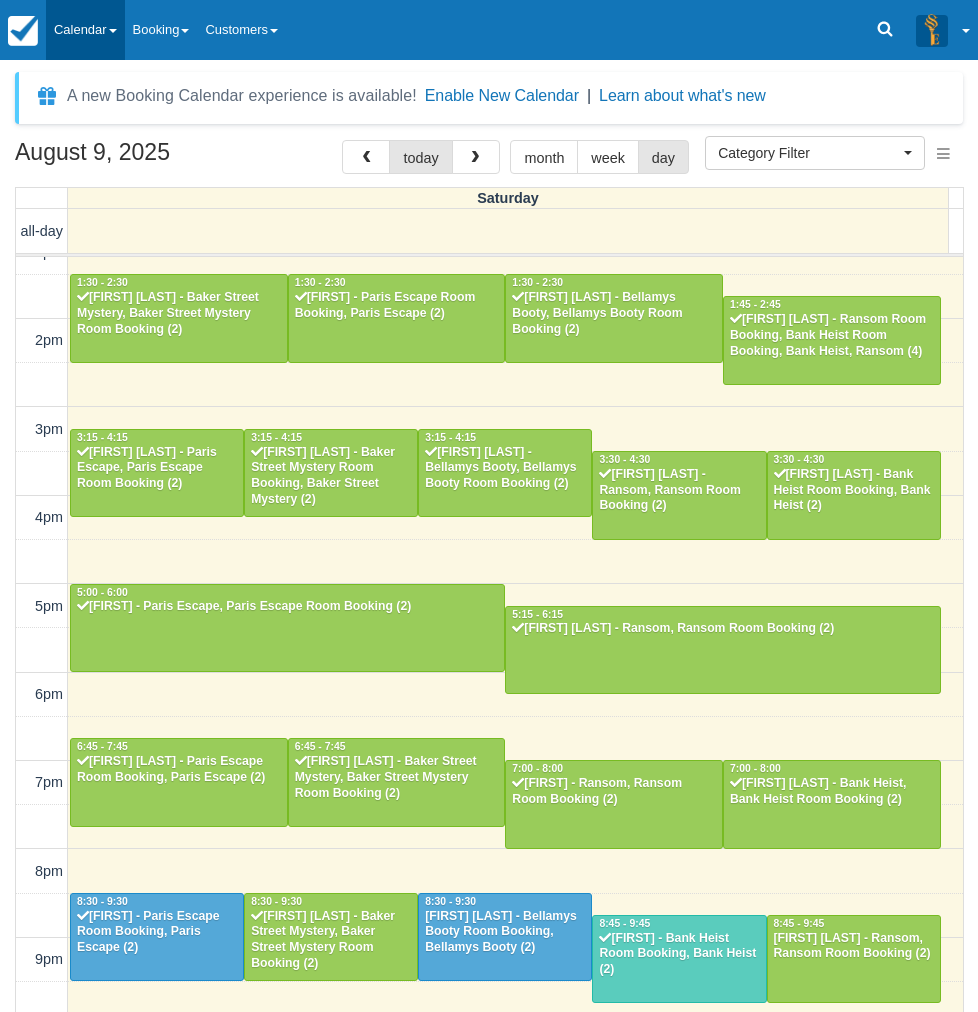 click on "Calendar" at bounding box center [85, 30] 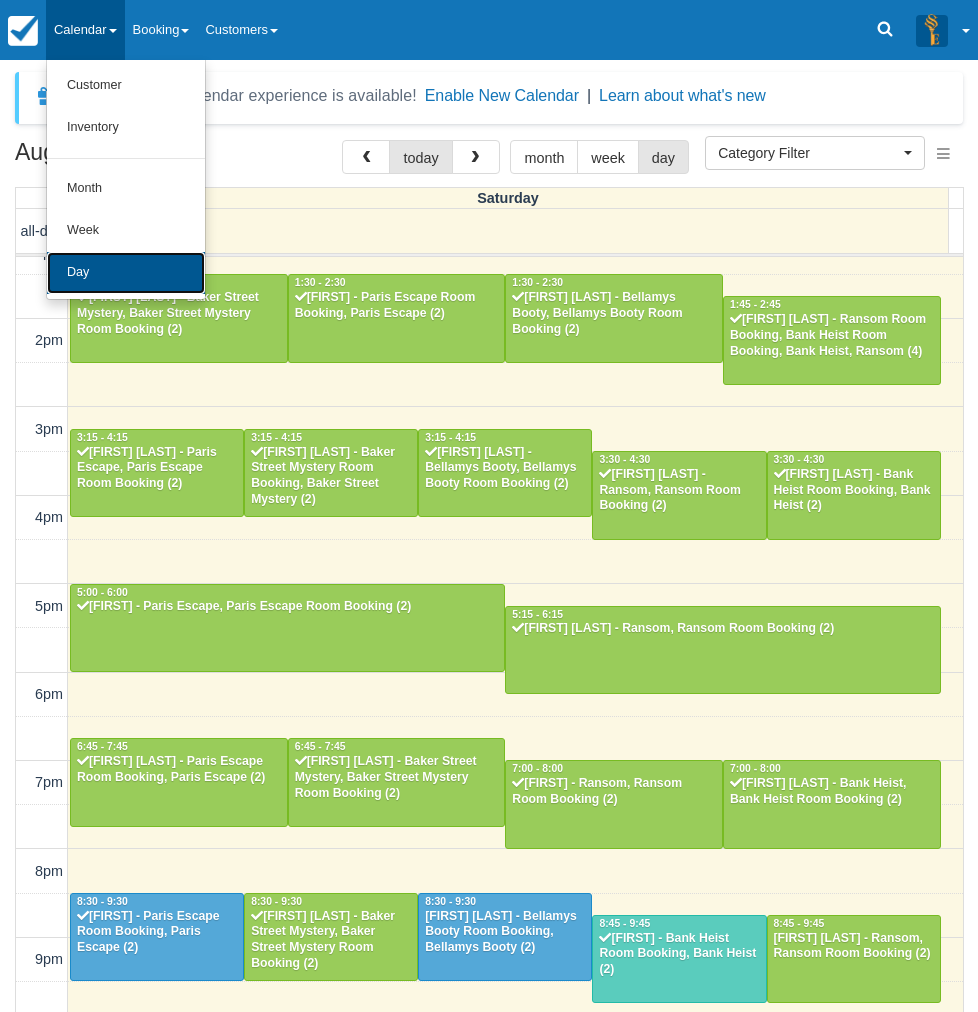 click on "Day" at bounding box center [126, 273] 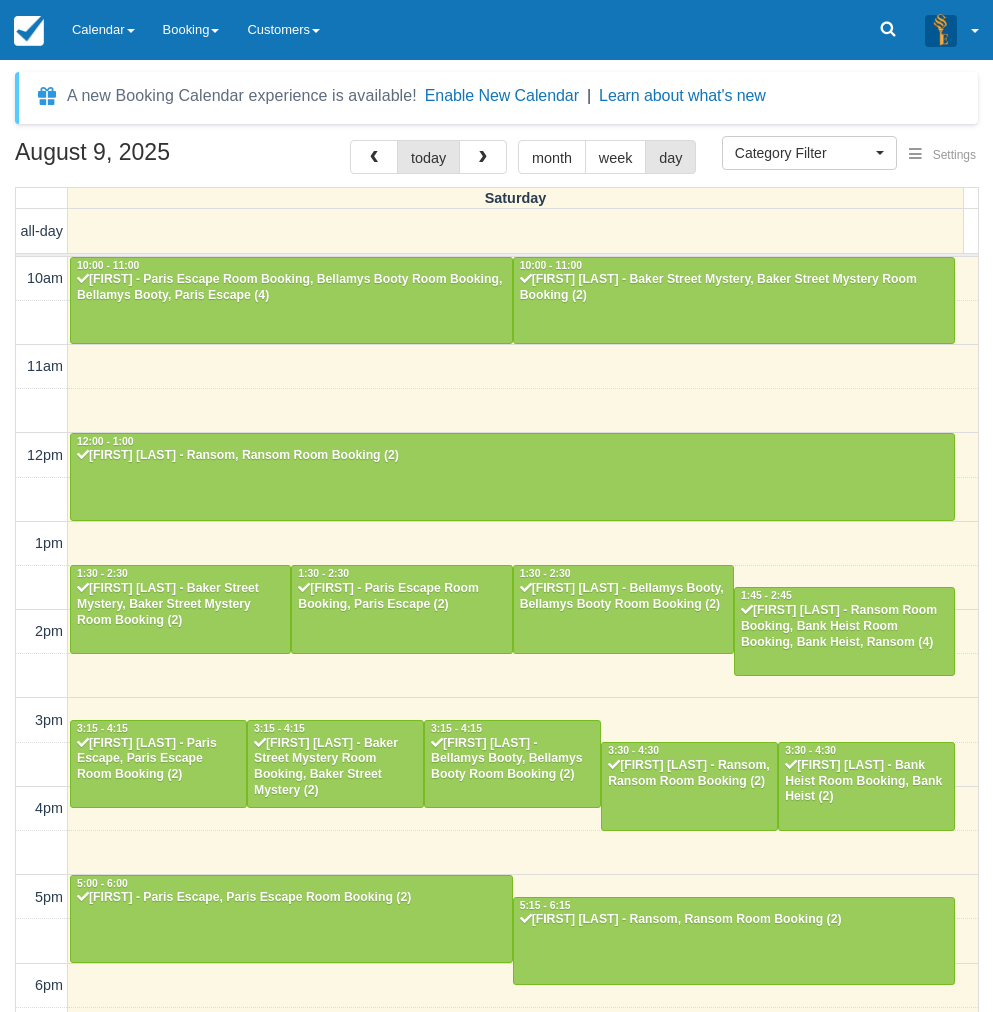 select 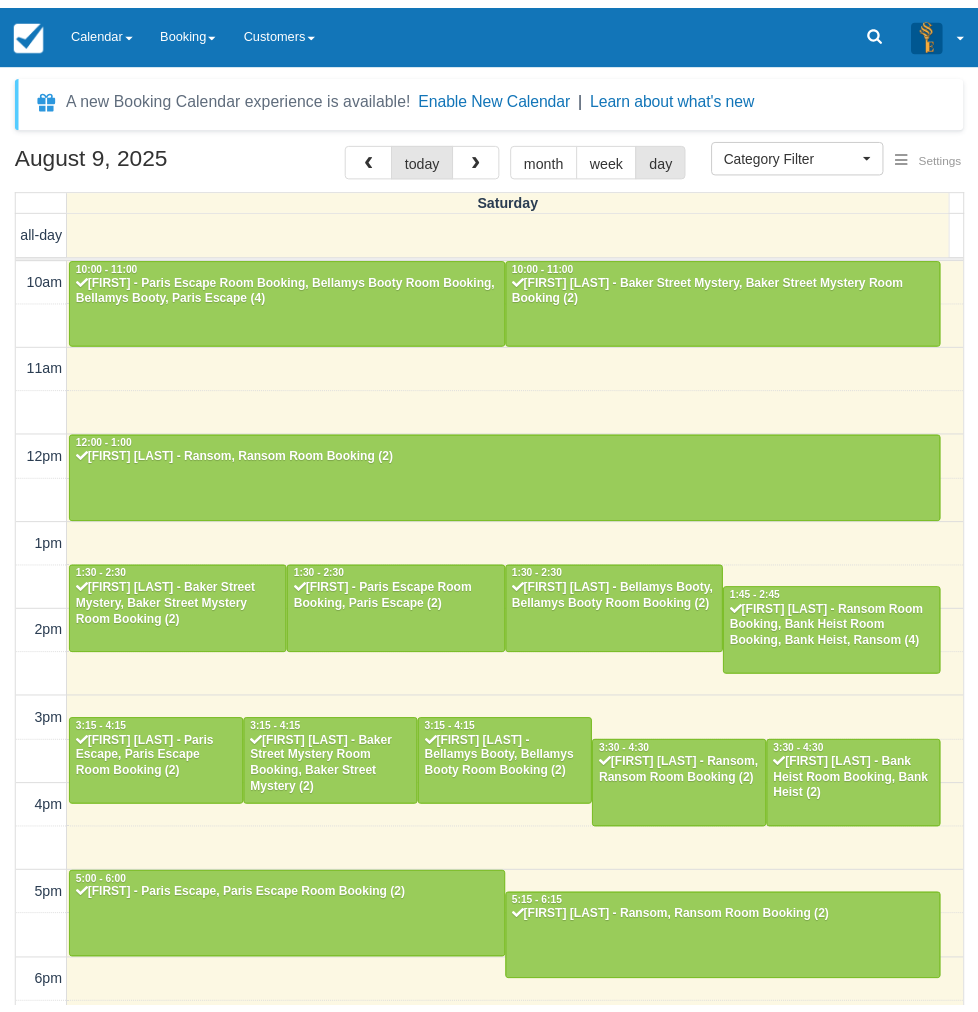 scroll, scrollTop: 0, scrollLeft: 0, axis: both 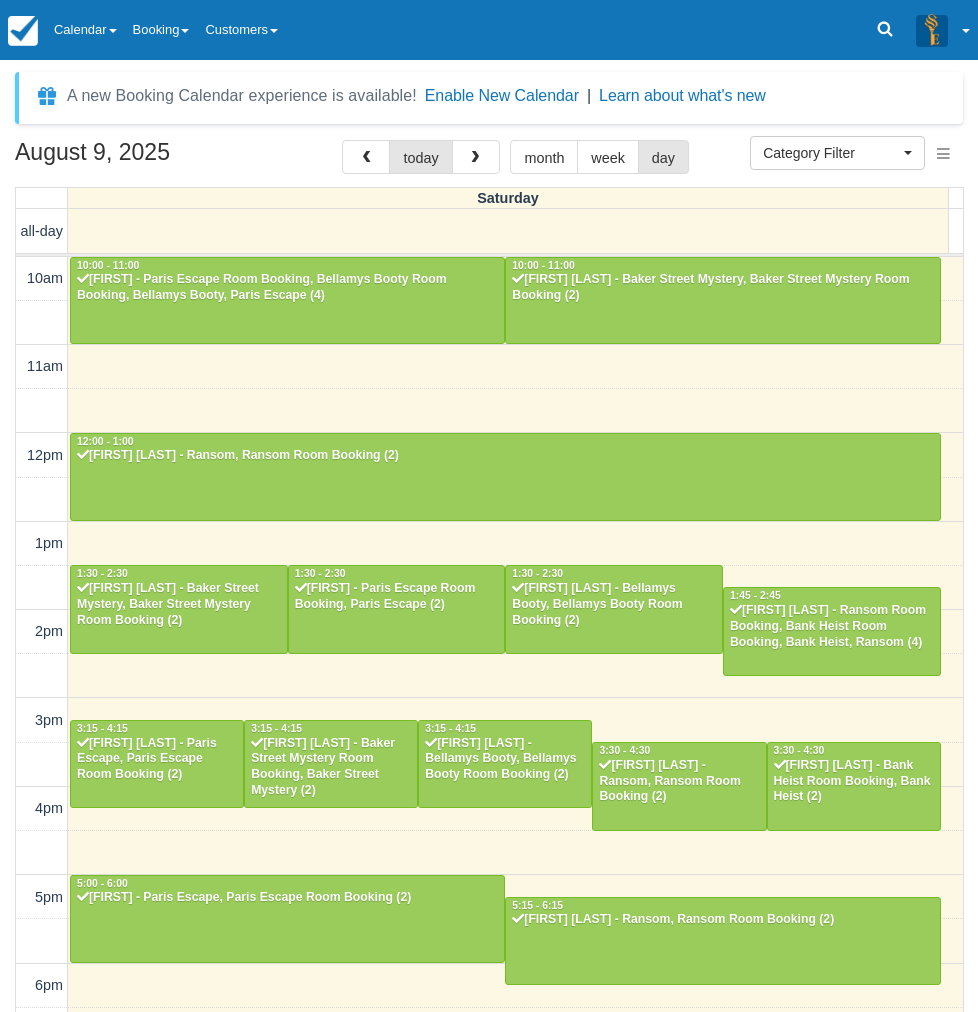 click on "[MONTH] [DAY], [YEAR] today month week day Saturday all-day 10am 11am 12pm 1pm 2pm 3pm 4pm 5pm 6pm 7pm 8pm 9pm 10pm 10:00 - 11:00  [FIRST] - Paris Escape Room Booking, Bellamys Booty Room Booking, Bellamys Booty, Paris Escape (4) 10:00 - 11:00  [FIRST] [LAST] - Baker Street Mystery, Baker Street Mystery Room Booking (2) 12:00 - 1:00  [FIRST] [LAST] - Ransom, Ransom Room Booking (2) 1:30 - 2:30  [FIRST] [LAST] - Baker Street Mystery, Baker Street Mystery Room Booking (2) 1:30 - 2:30  [FIRST] - Paris Escape Room Booking, Paris Escape (2) 1:30 - 2:30  [FIRST] [LAST] - Bellamys Booty, Bellamys Booty Room Booking (2) 1:45 - 2:45  [FIRST] [LAST] - Ransom Room Booking, Bank Heist Room Booking, Bank Heist, Ransom (4) 3:15 - 4:15  [FIRST] [LAST] - Paris Escape, Paris Escape Room Booking (2) 3:15 - 4:15  [FIRST] [LAST] - Baker Street Mystery Room Booking, Baker Street Mystery (2) 3:15 - 4:15  [FIRST] [LAST] - Bellamys Booty, Bellamys Booty Room Booking (2) 3:30 - 4:30  [FIRST] [LAST] - Ransom, Ransom Room Booking (2) 3:30 - 4:30 5:00 - 6:00" at bounding box center [489, 605] 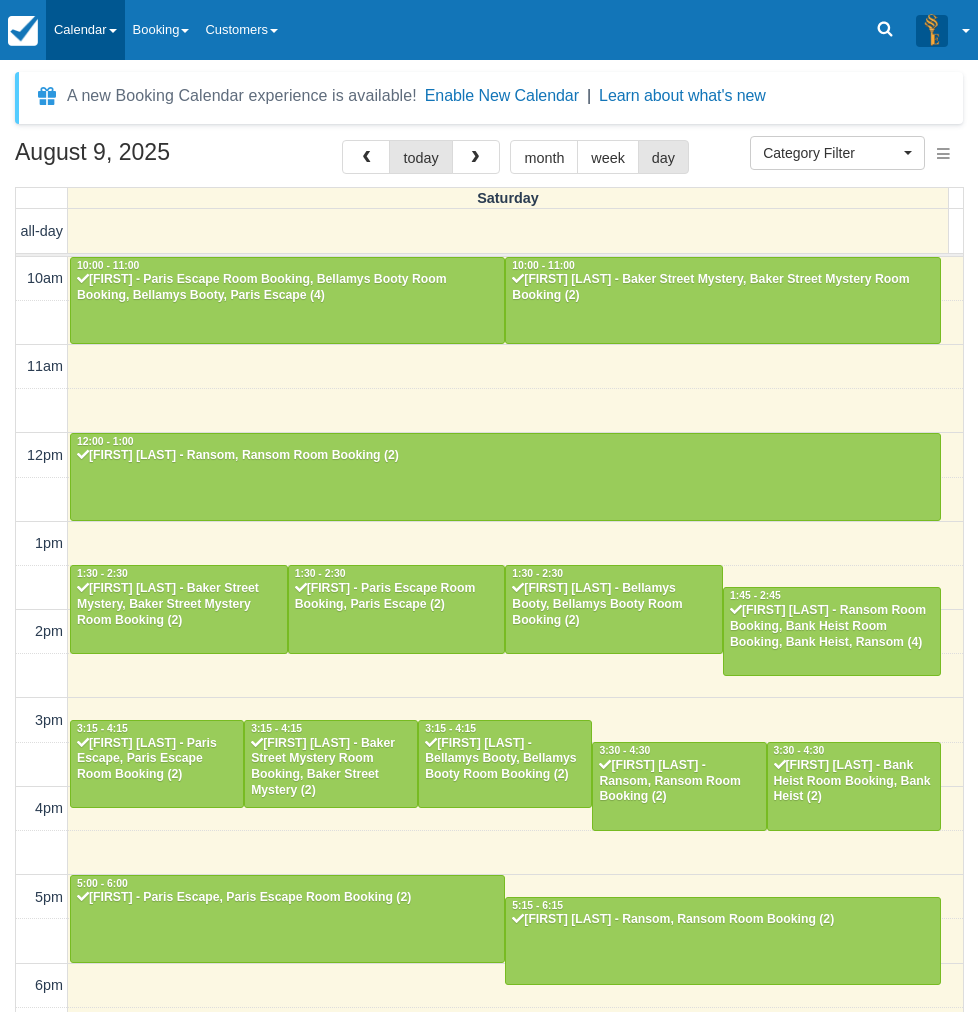 click on "Calendar" at bounding box center (85, 30) 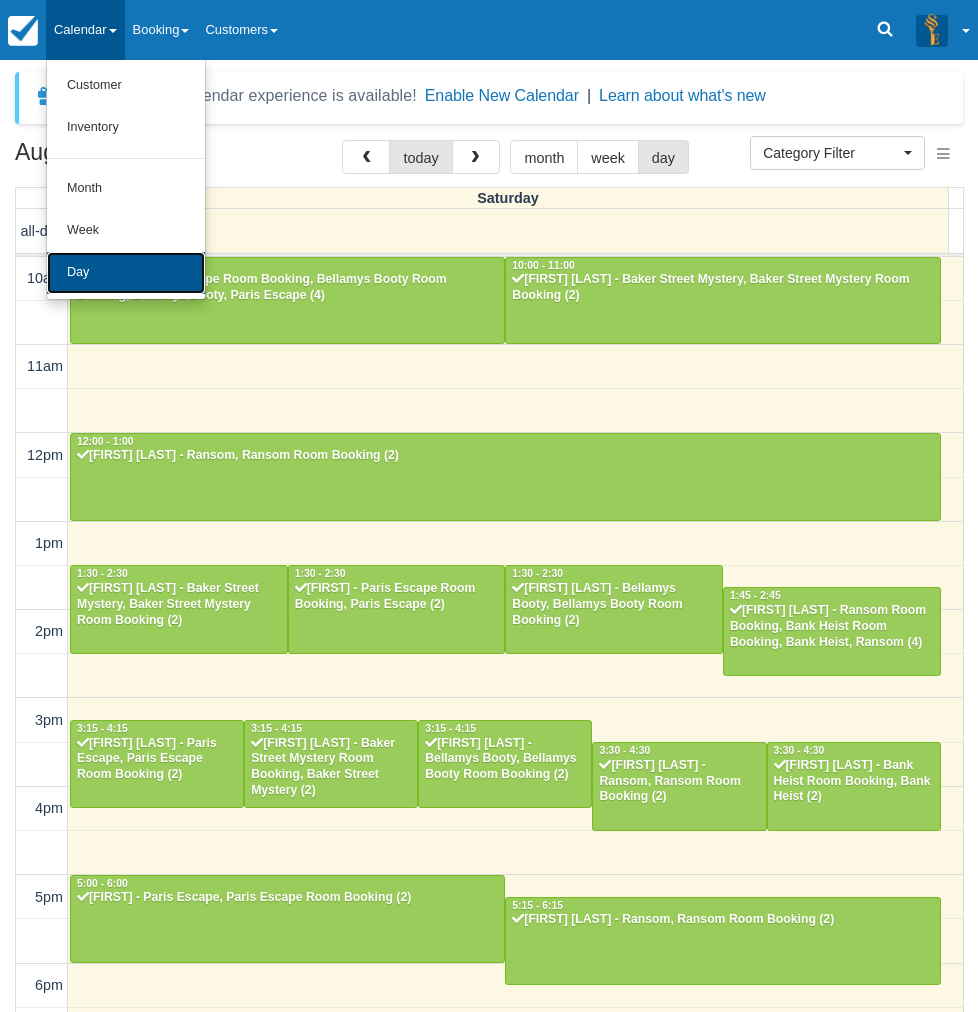 click on "Day" at bounding box center [126, 273] 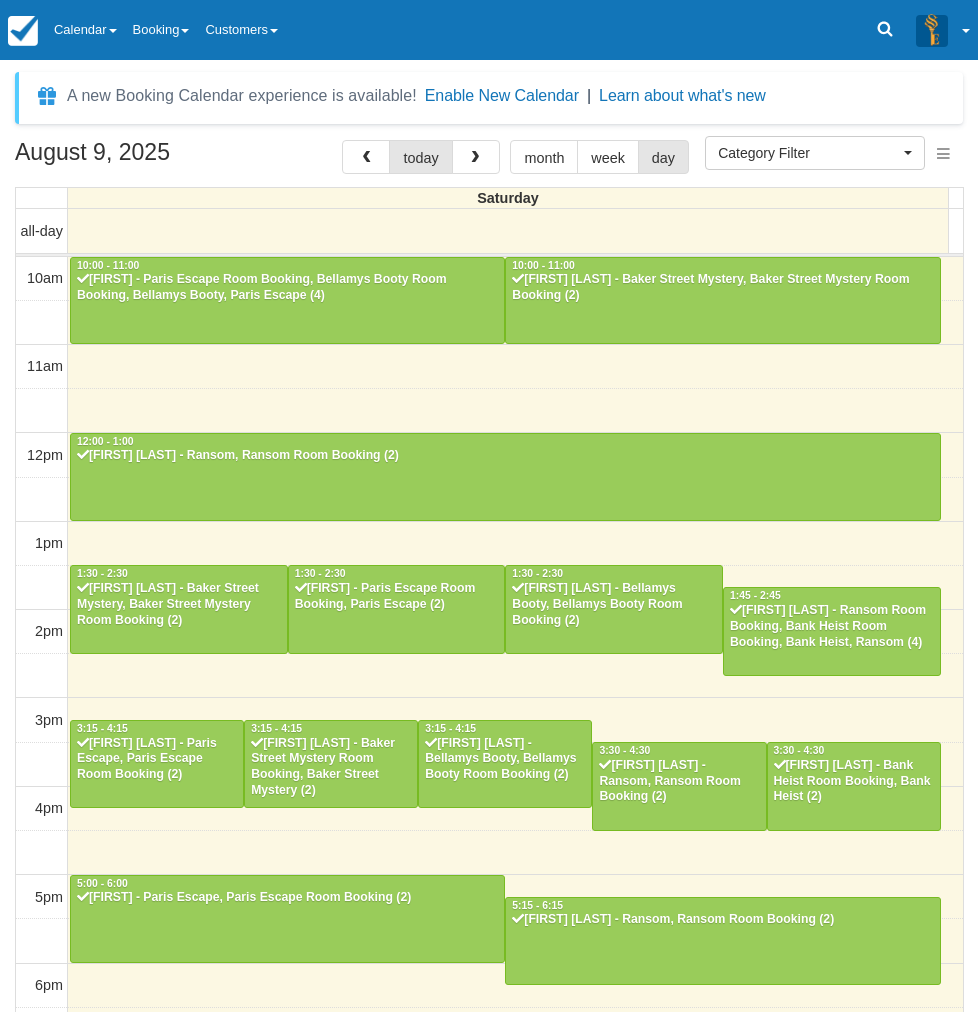 select 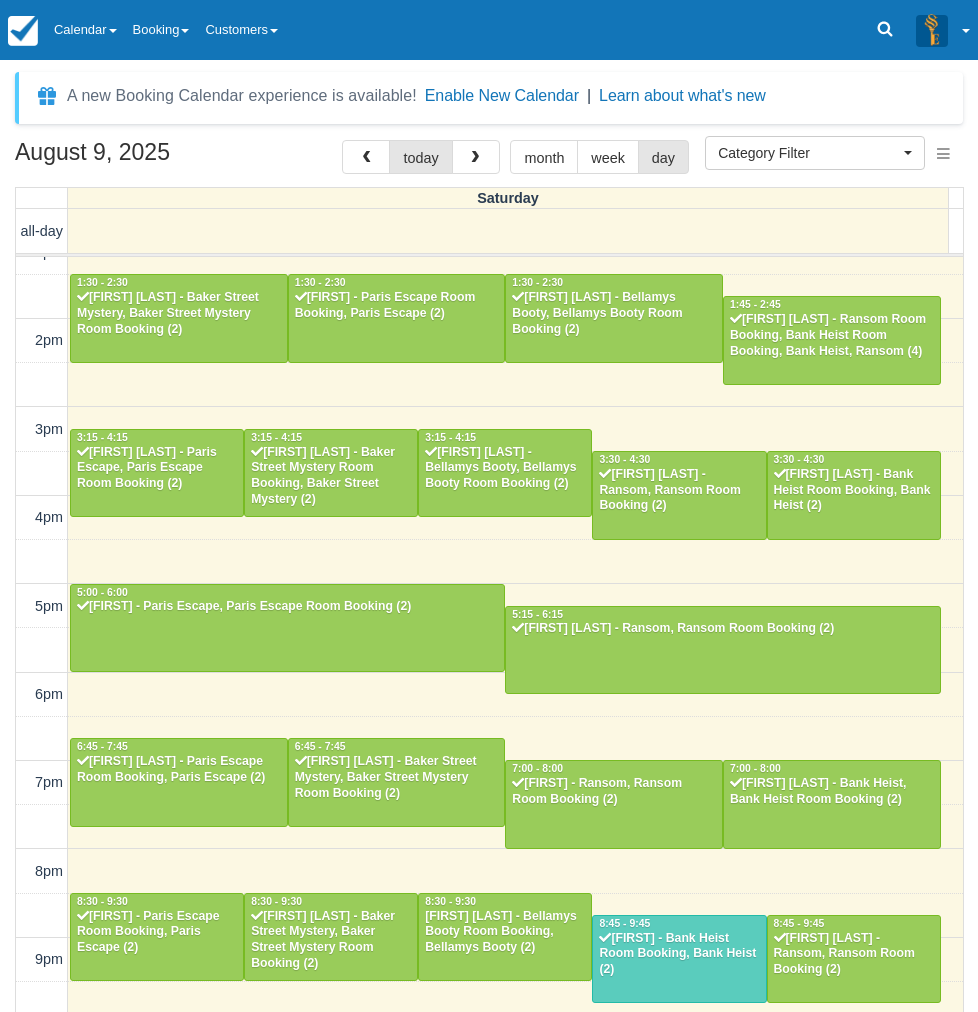 click on "August 9, 2025 today month week day Saturday all-day 10am 11am 12pm 1pm 2pm 3pm 4pm 5pm 6pm 7pm 8pm 9pm 10pm 10:00 - 11:00  [FIRST] - Paris Escape Room Booking, Bellamys Booty Room Booking, Bellamys Booty, Paris Escape (4) 10:00 - 11:00  [FIRST] [LAST] - Baker Street Mystery, Baker Street Mystery Room Booking (2) 12:00 - 1:00  [FIRST] [LAST] - Ransom, Ransom Room Booking (2) 1:30 - 2:30  [FIRST] [LAST] - Baker Street Mystery, Baker Street Mystery Room Booking (2) 1:30 - 2:30  [FIRST] - Paris Escape Room Booking, Paris Escape (2) 1:30 - 2:30  [FIRST] [LAST] - Bellamys Booty, Bellamys Booty Room Booking (2) 1:45 - 2:45  [FIRST] [LAST] - Ransom Room Booking, Bank Heist Room Booking, Bank Heist, Ransom (4) 3:15 - 4:15  [FIRST] [LAST] - Paris Escape, Paris Escape Room Booking (2) 3:15 - 4:15  [FIRST] [LAST] - Baker Street Mystery Room Booking, Baker Street Mystery (2) 3:15 - 4:15  [FIRST] [LAST] - Bellamys Booty, Bellamys Booty Room Booking (2) 3:30 - 4:30  [FIRST] [LAST] - Ransom, Ransom Room Booking (2) 3:30 - 4:30 5:00 - 6:00" at bounding box center (489, 605) 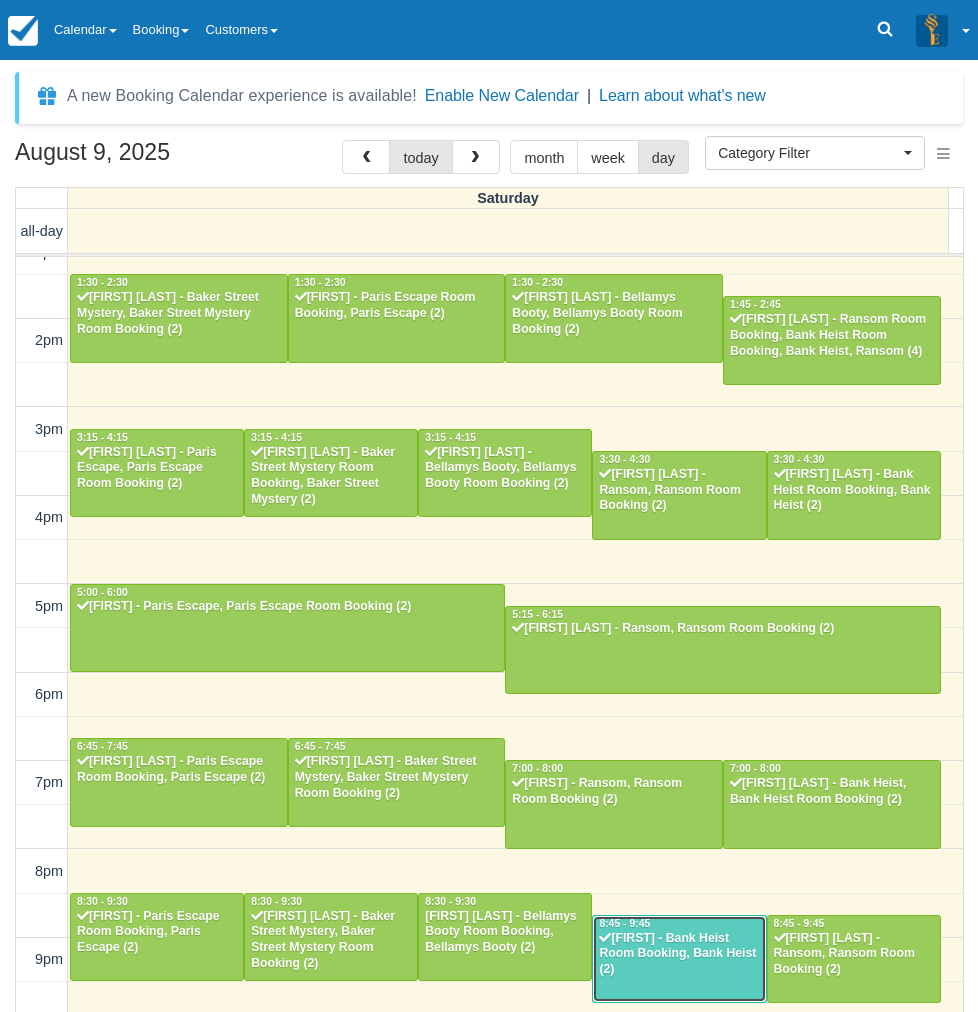 click on "[FIRST] - Bank Heist Room Booking, Bank Heist (2)" at bounding box center [679, 955] 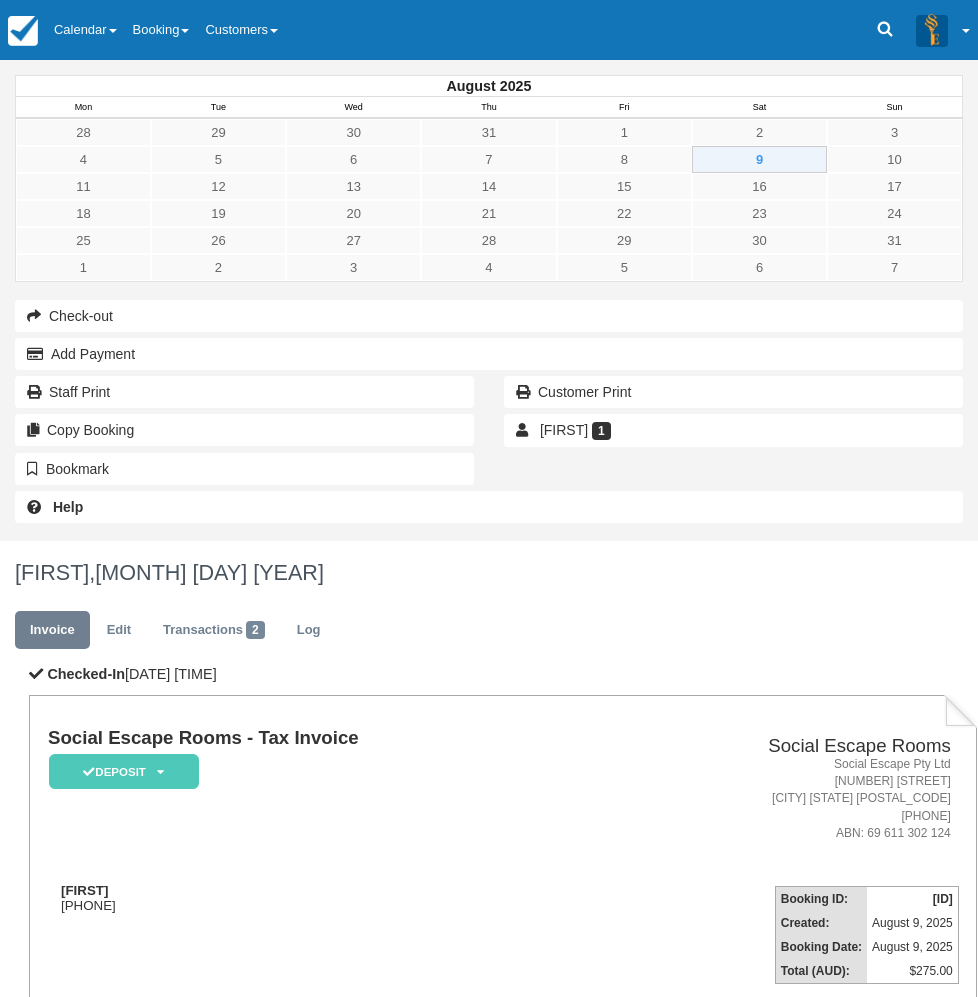 scroll, scrollTop: 0, scrollLeft: 0, axis: both 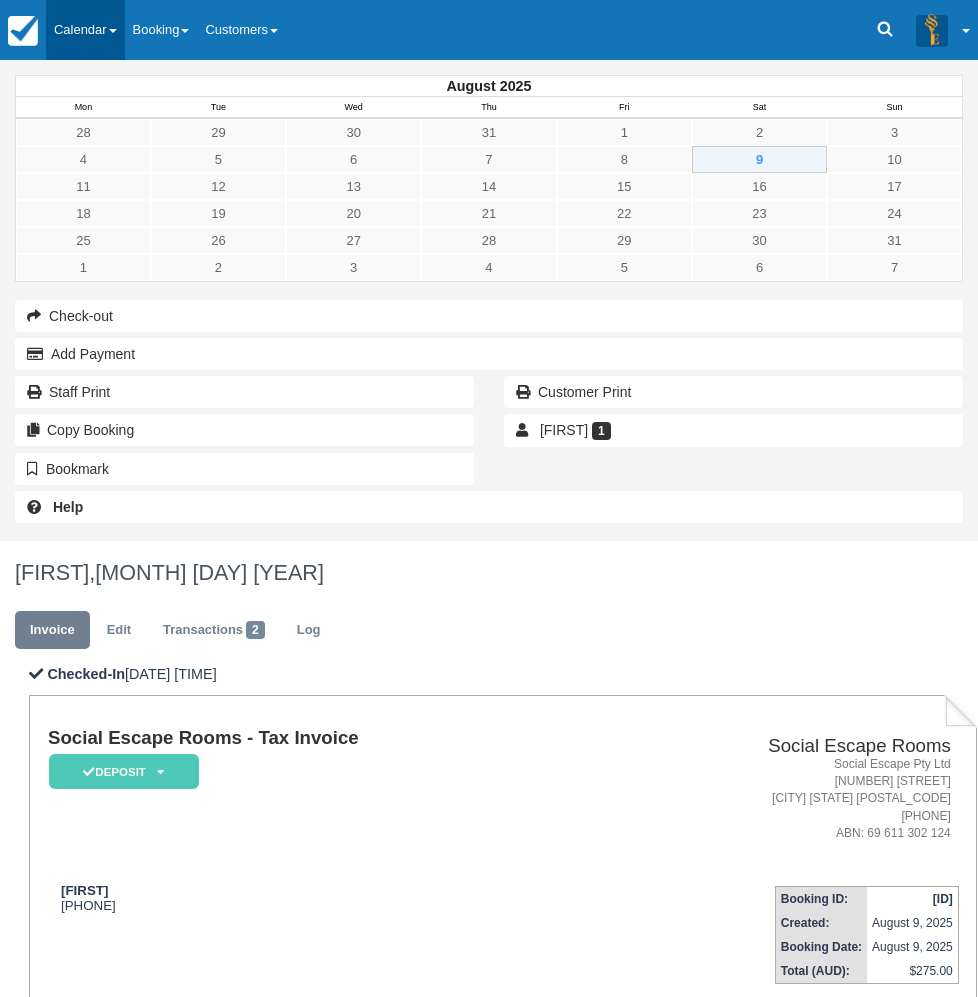 click on "Calendar" at bounding box center [85, 30] 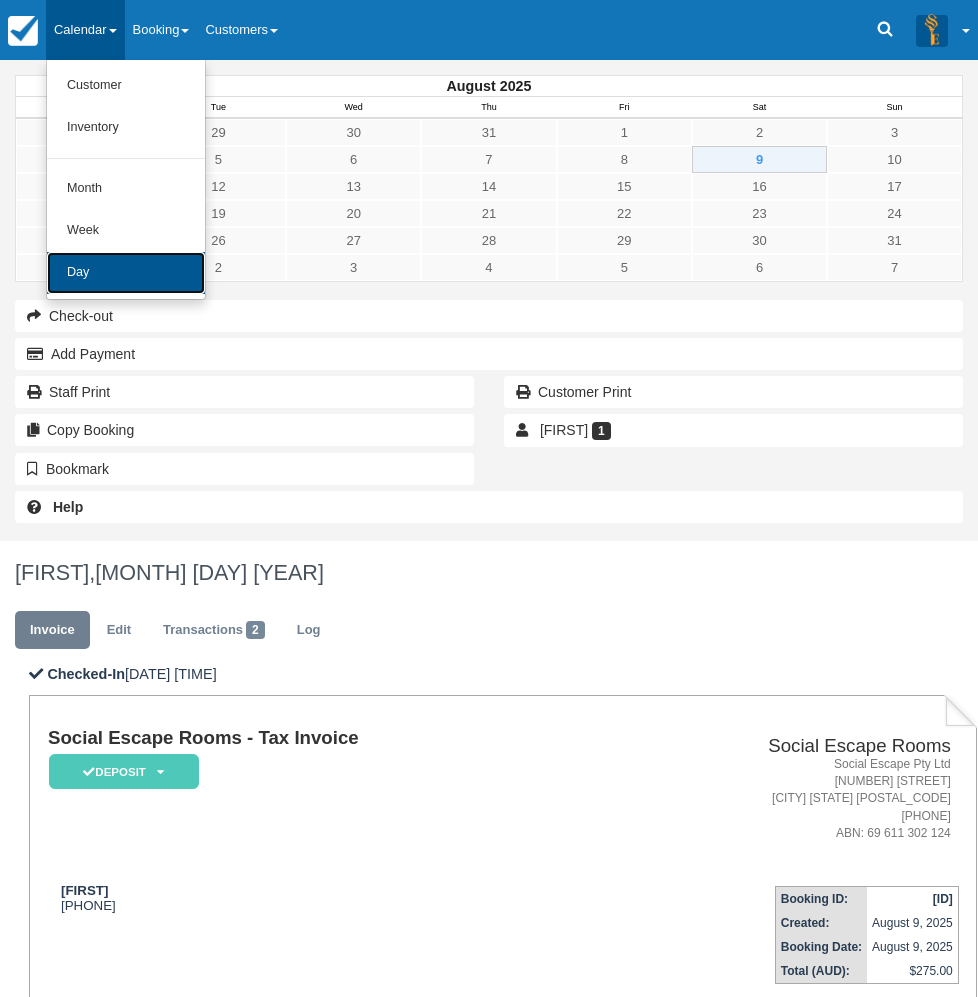 click on "Day" at bounding box center (126, 273) 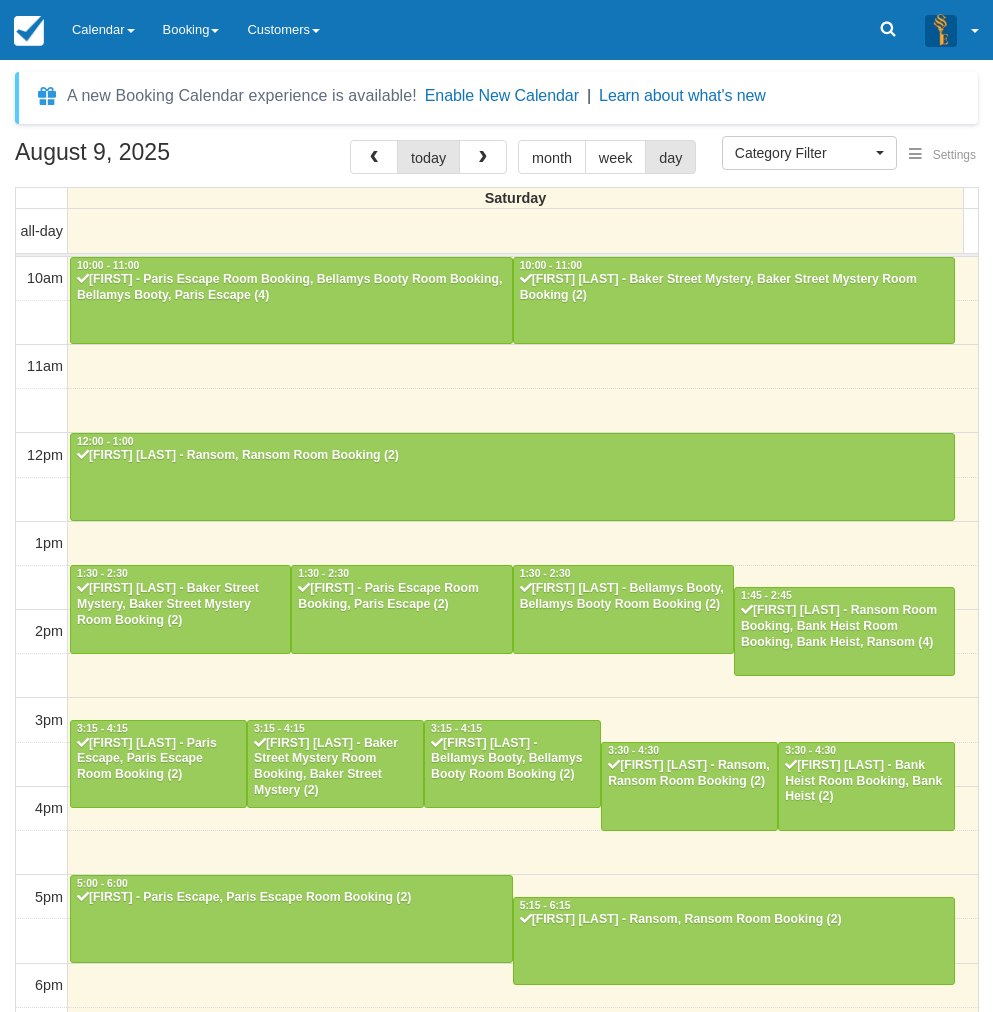 select 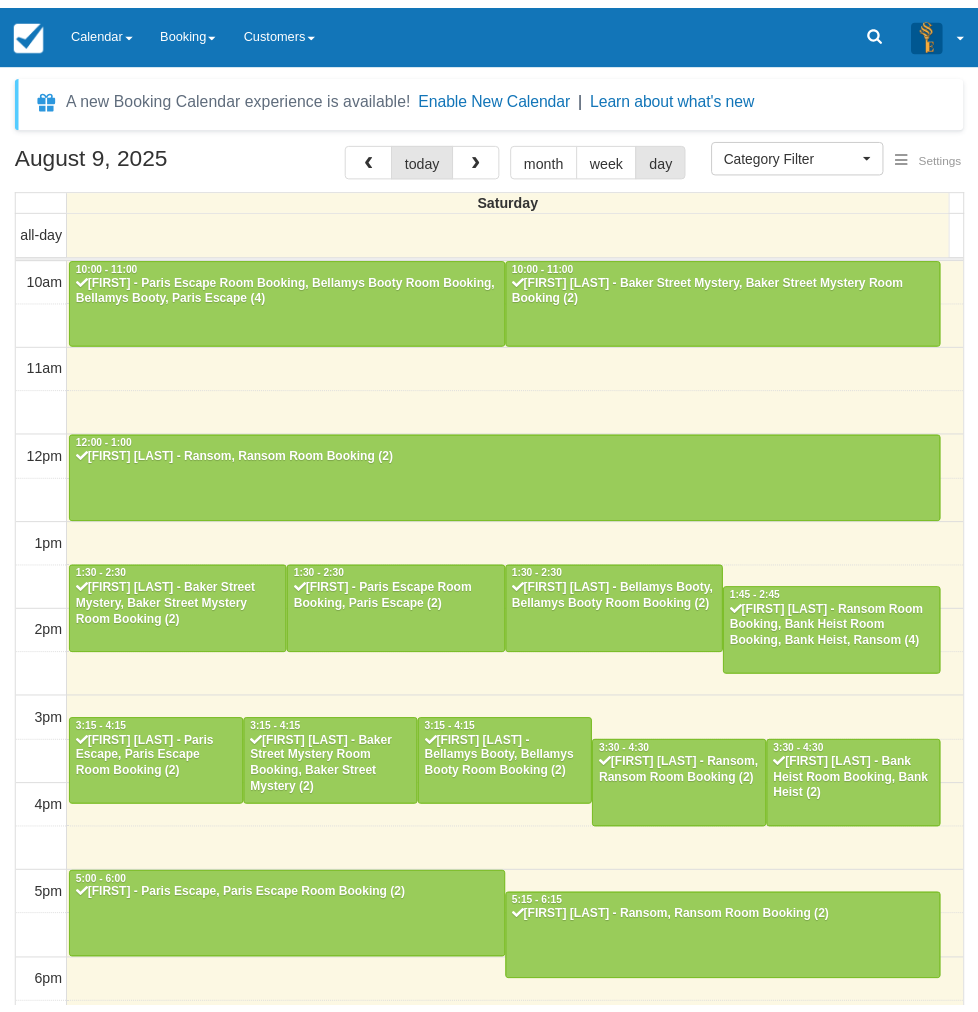 scroll, scrollTop: 0, scrollLeft: 0, axis: both 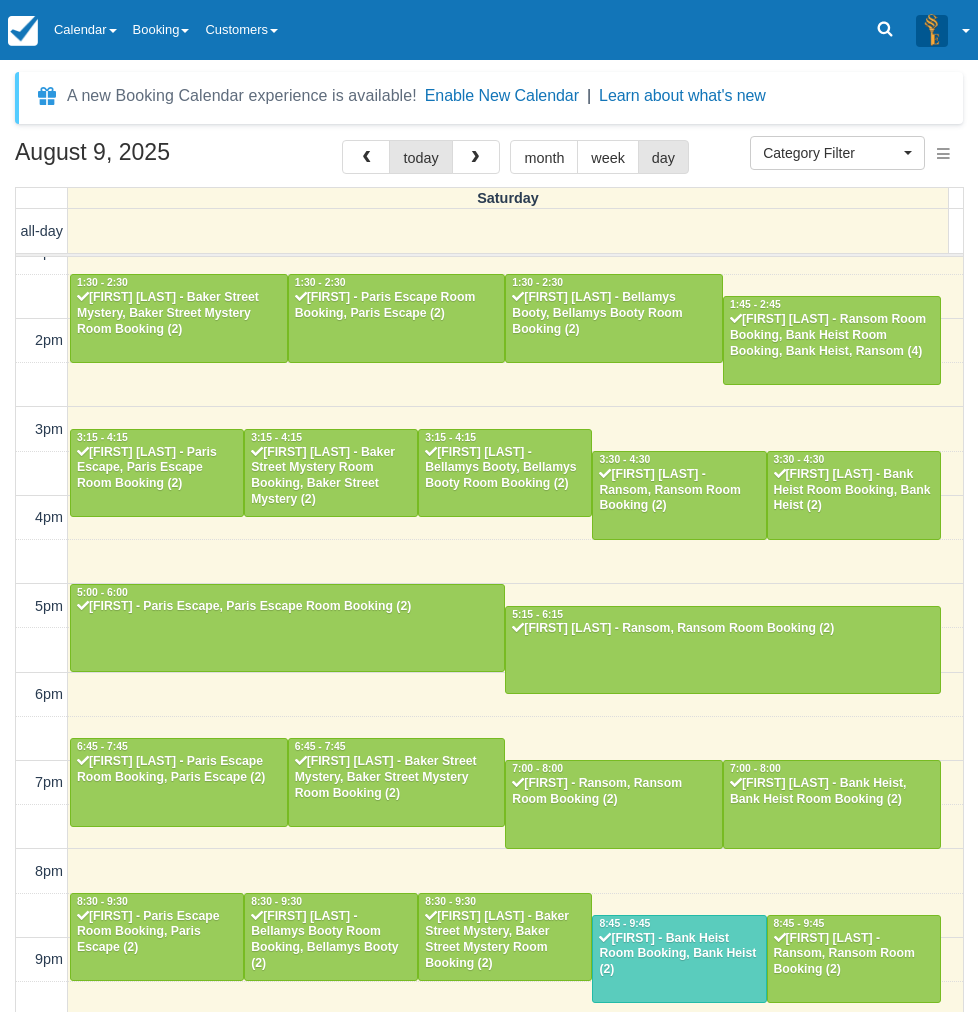 click on "[TIME] - [TIME]  [FIRST] - Paris Escape Room Booking, Bellamys Booty Room Booking, Bellamys Booty, Paris Escape (4) [TIME] - [TIME]  [FIRST] [LAST] - Baker Street Mystery, Baker Street Mystery Room Booking (2) [TIME] - [TIME]  [FIRST] [LAST] - Ransom, Ransom Room Booking (2) [TIME] - [TIME]  [FIRST] [LAST] - Baker Street Mystery, Baker Street Mystery Room Booking (2) [TIME] - [TIME]  [FIRST] - Paris Escape Room Booking, Paris Escape (2) [TIME] - [TIME]  [FIRST] [LAST] - Bellamys Booty, Bellamys Booty Room Booking (2) [TIME] - [TIME]  [FIRST] [LAST] - Ransom Room Booking, Bank Heist Room Booking, Bank Heist, Ransom (4) [TIME] - [TIME]  [FIRST] [LAST] - Paris Escape, Paris Escape Room Booking (2) [TIME] - [TIME]  [FIRST] [LAST] - Baker Street Mystery Room Booking, Baker Street Mystery (2) [TIME] - [TIME]  [FIRST] [LAST] - Bellamys Booty, Bellamys Booty Room Booking (2) [TIME] - [TIME]  [FIRST] [LAST] - Ransom, Ransom Room Booking (2) [TIME] - [TIME]  [FIRST] [LAST] - Bank Heist Room Booking, Bank Heist (2) [TIME] - [TIME]" at bounding box center [489, 518] 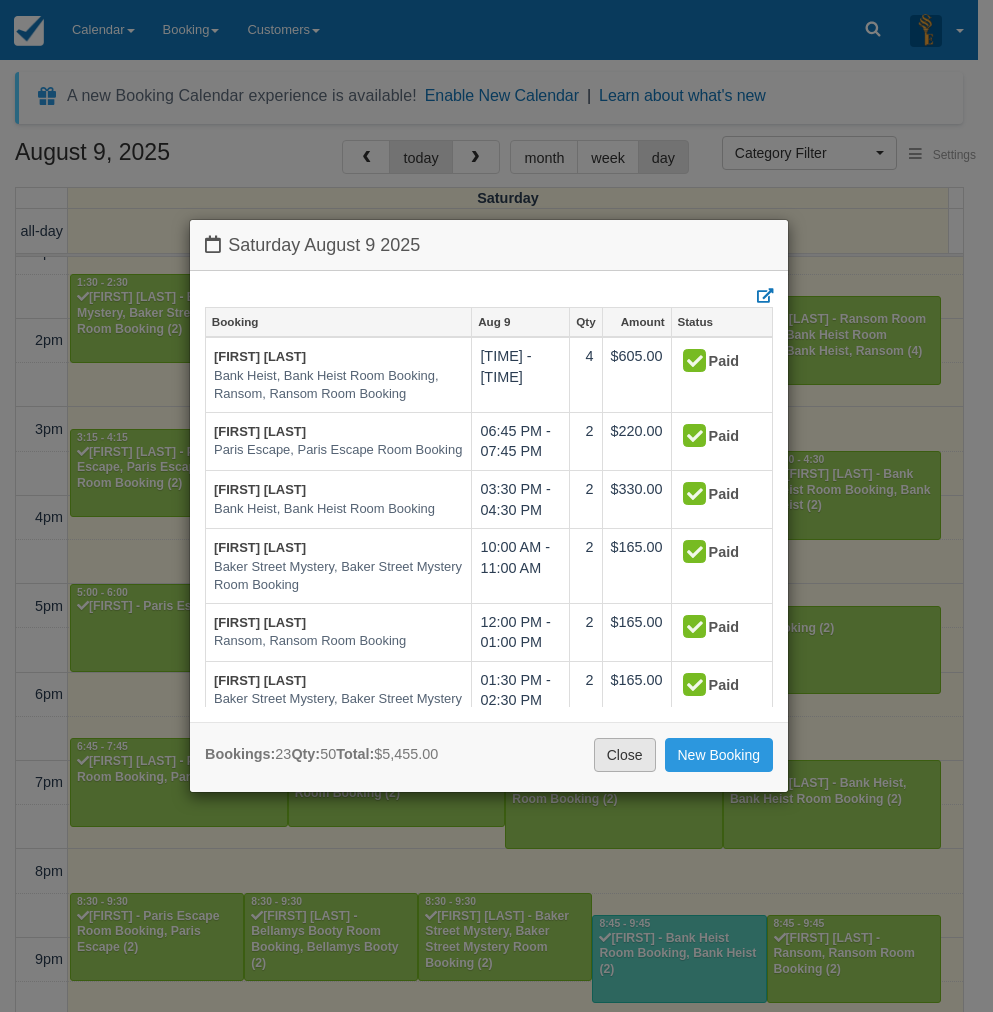 click on "Close" at bounding box center (625, 755) 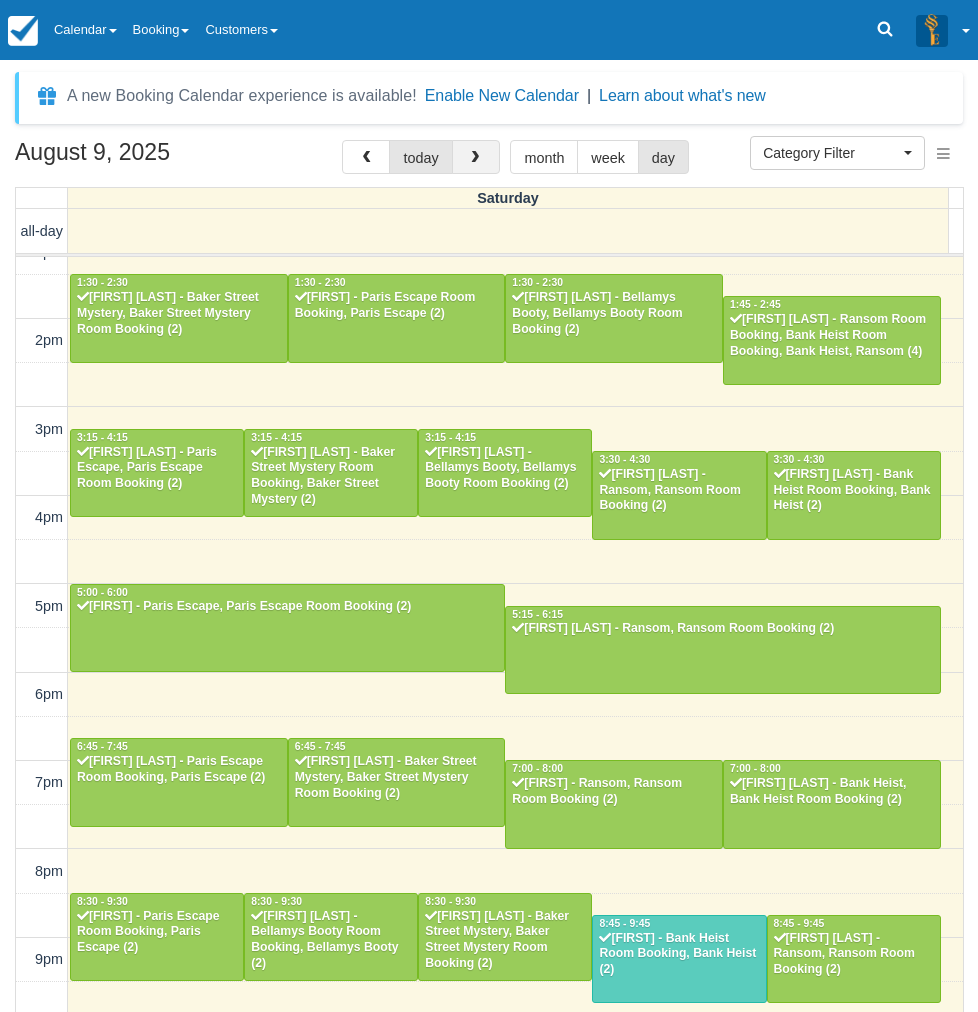 click at bounding box center [476, 157] 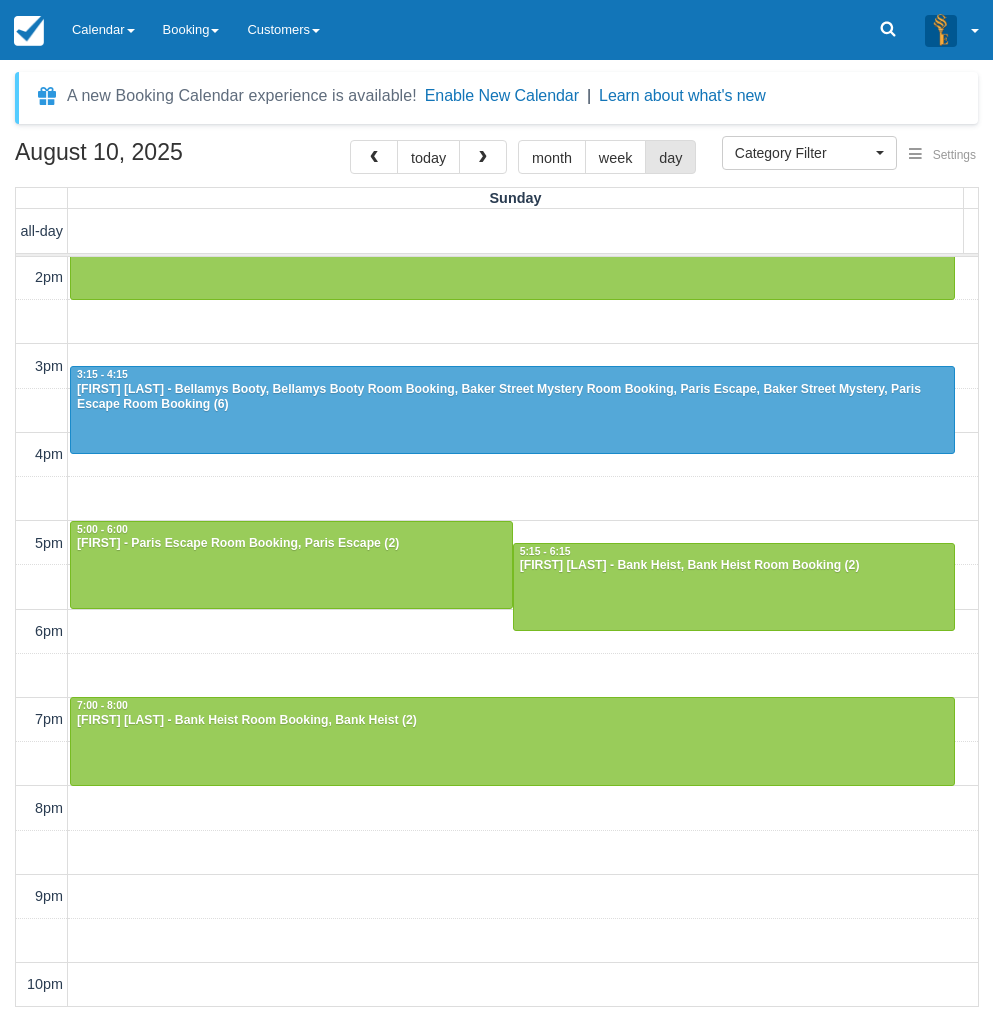 scroll, scrollTop: 0, scrollLeft: 0, axis: both 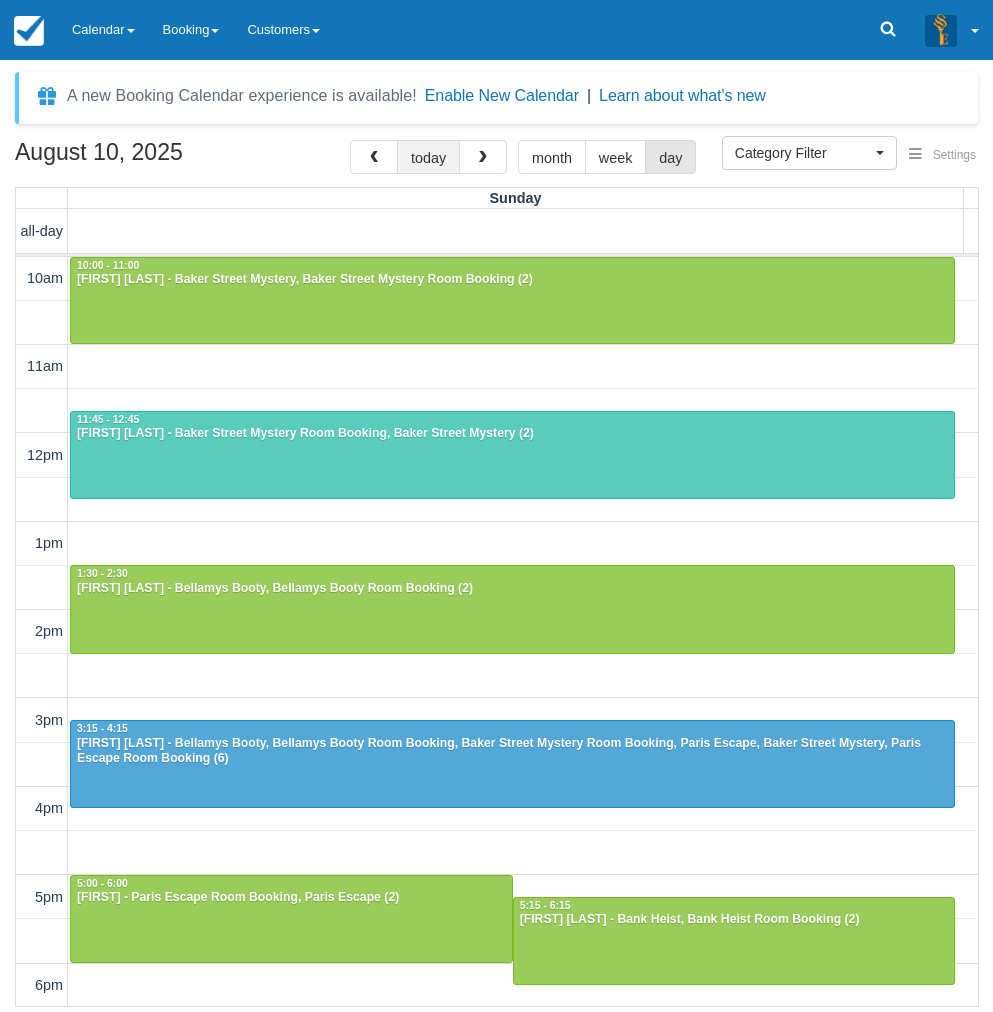 click on "today" at bounding box center [428, 157] 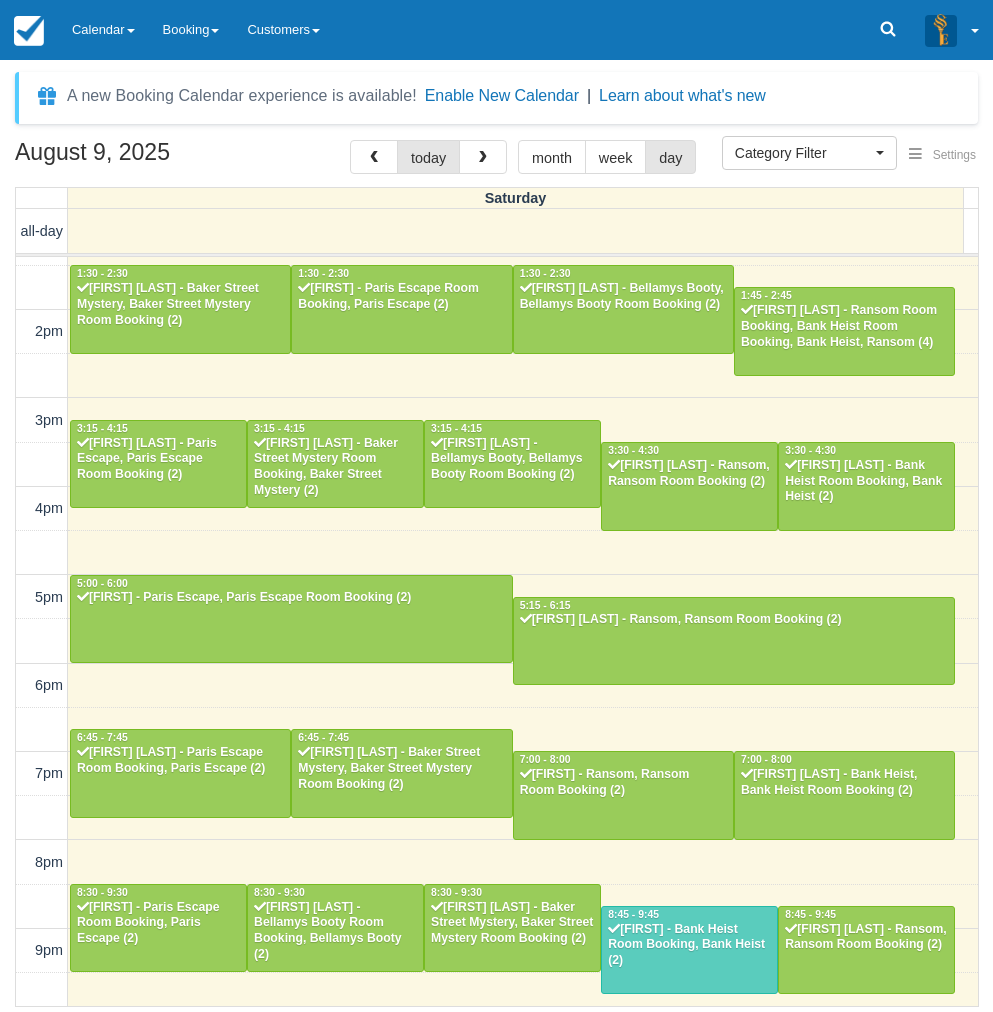 scroll, scrollTop: 354, scrollLeft: 0, axis: vertical 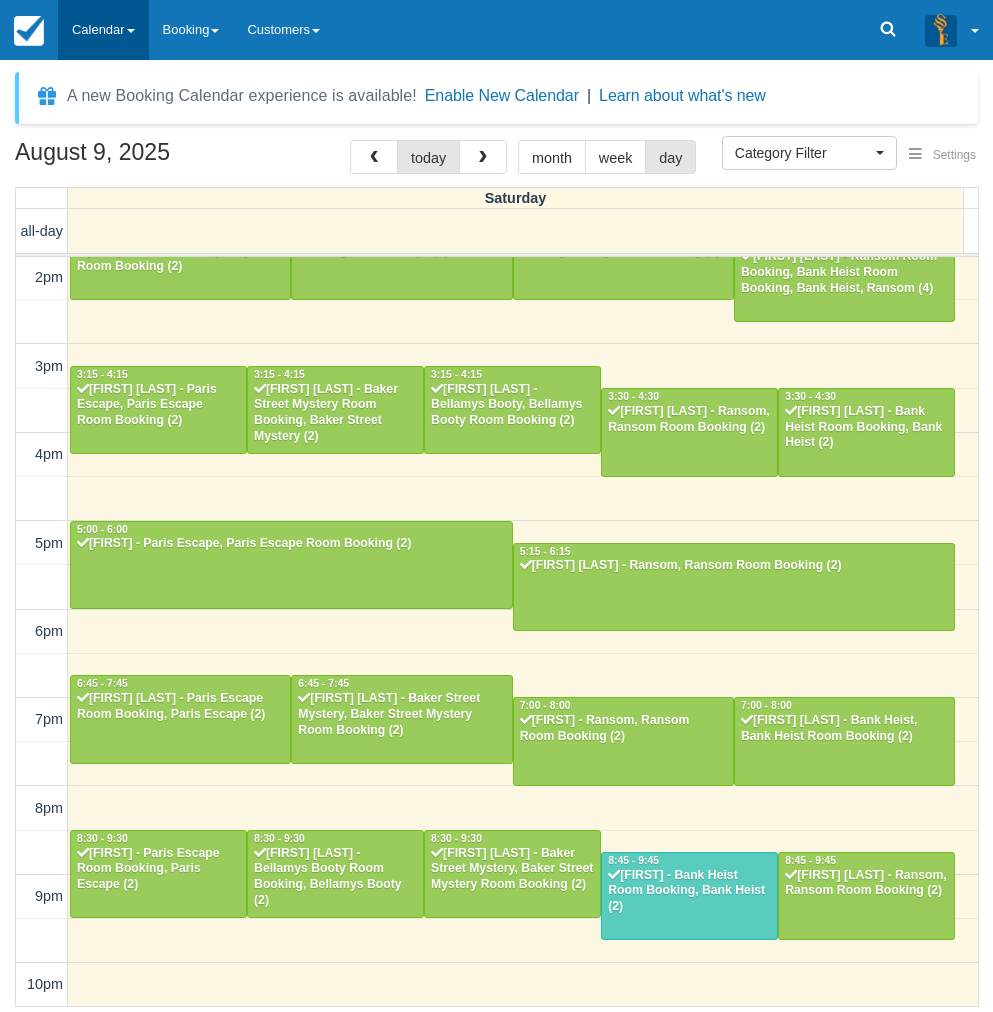 click on "Calendar" at bounding box center (103, 30) 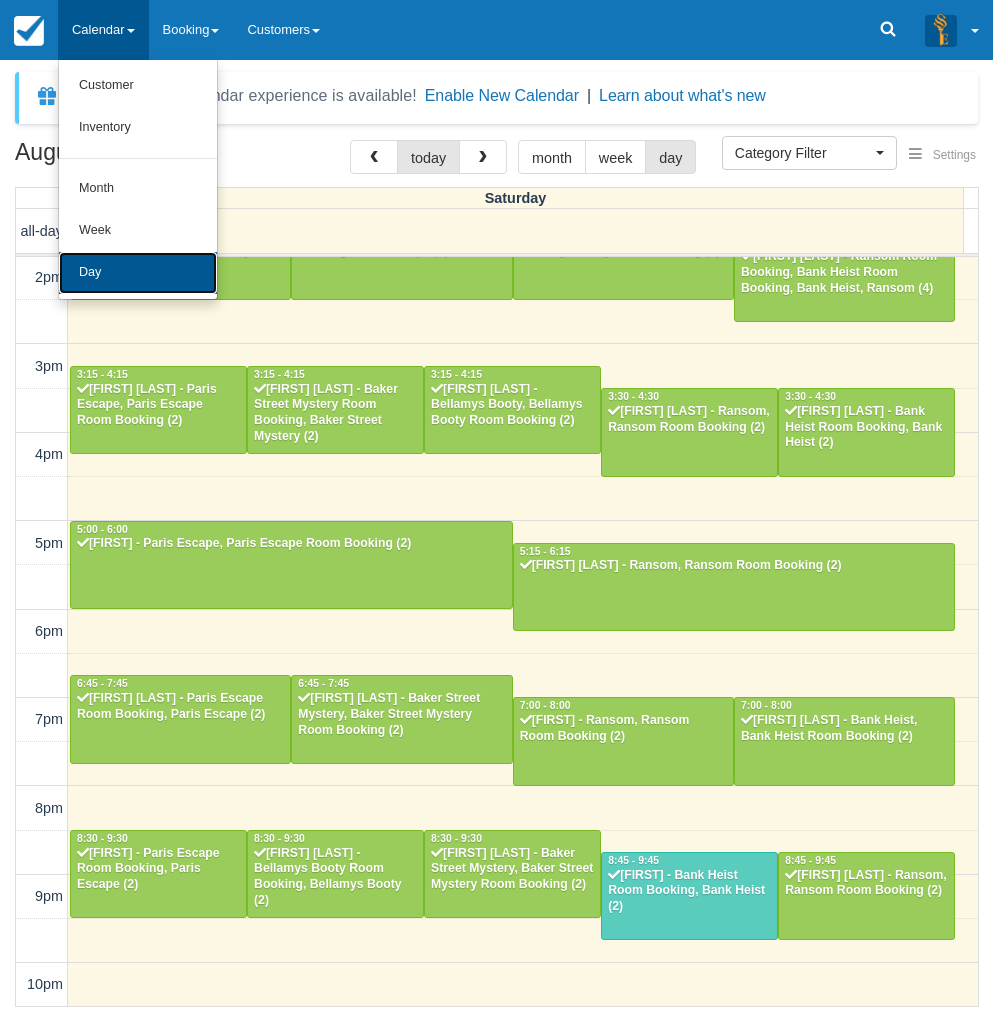 click on "Day" at bounding box center (138, 273) 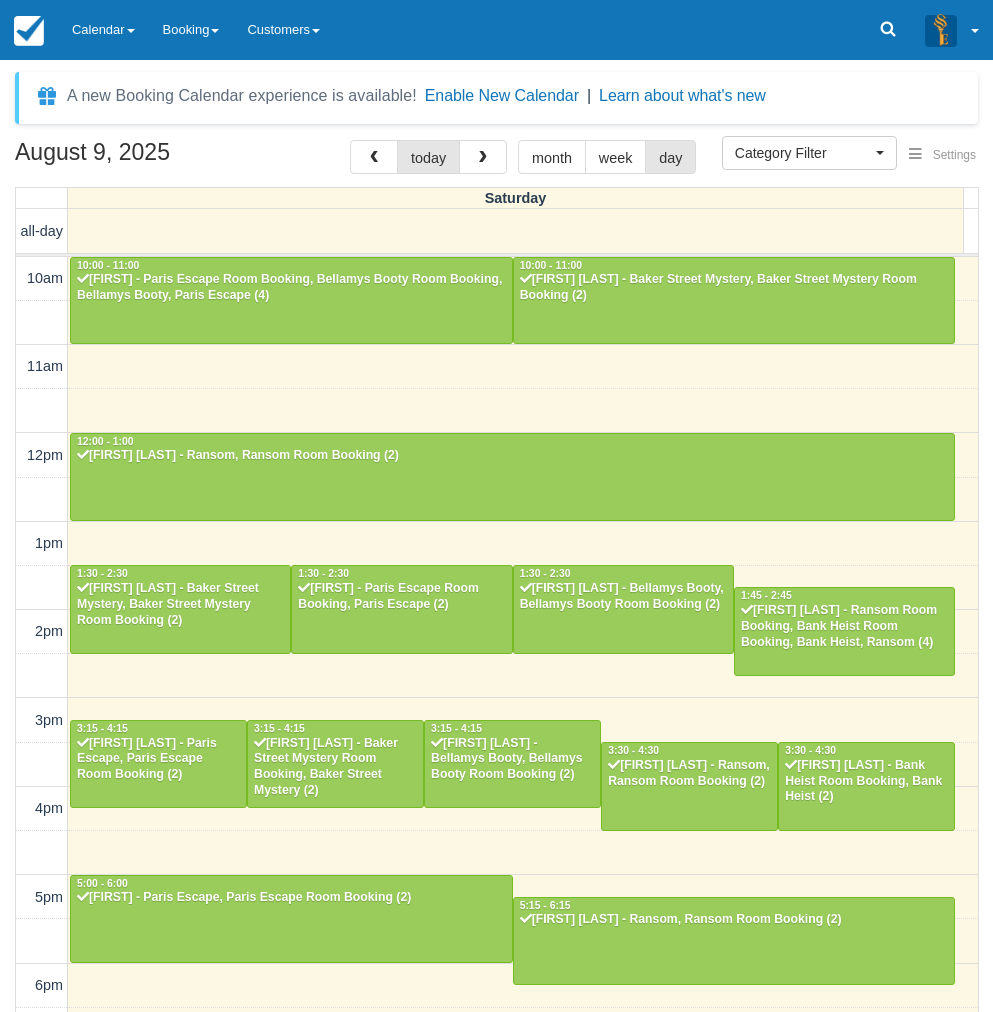 select 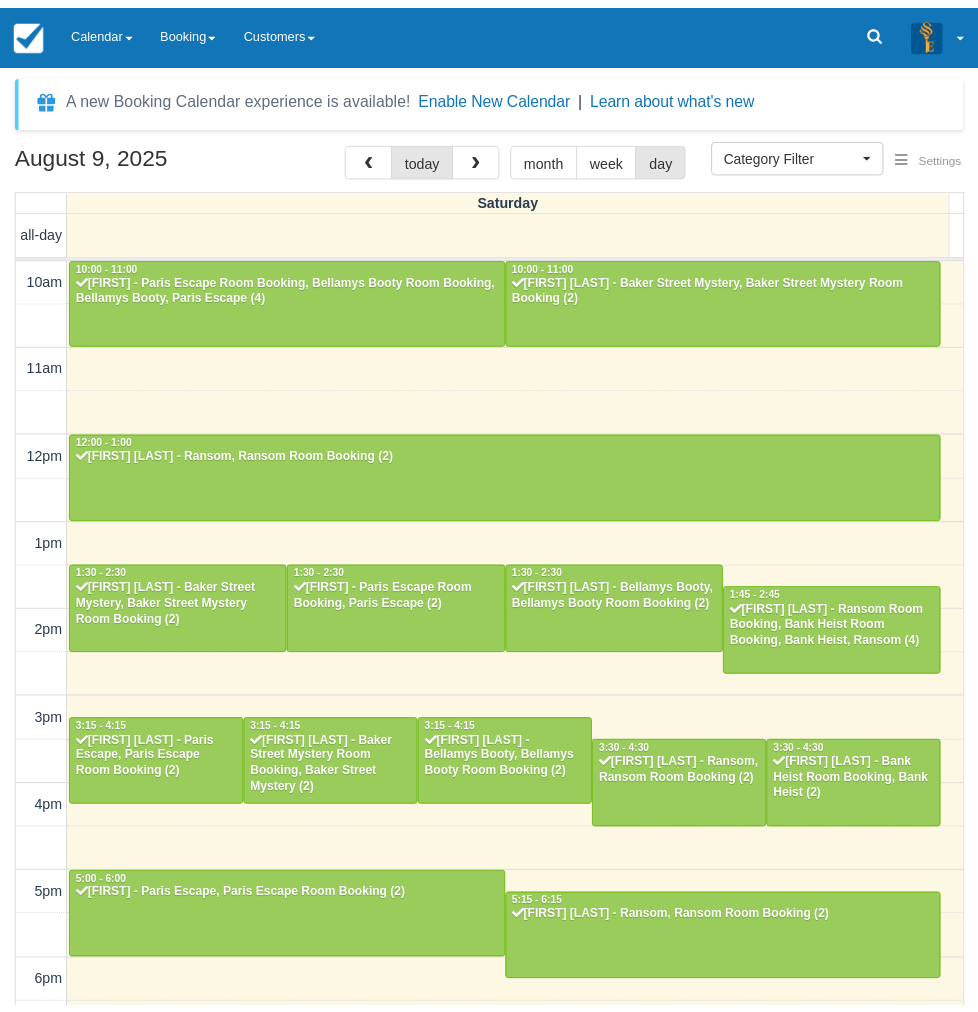 scroll, scrollTop: 0, scrollLeft: 0, axis: both 